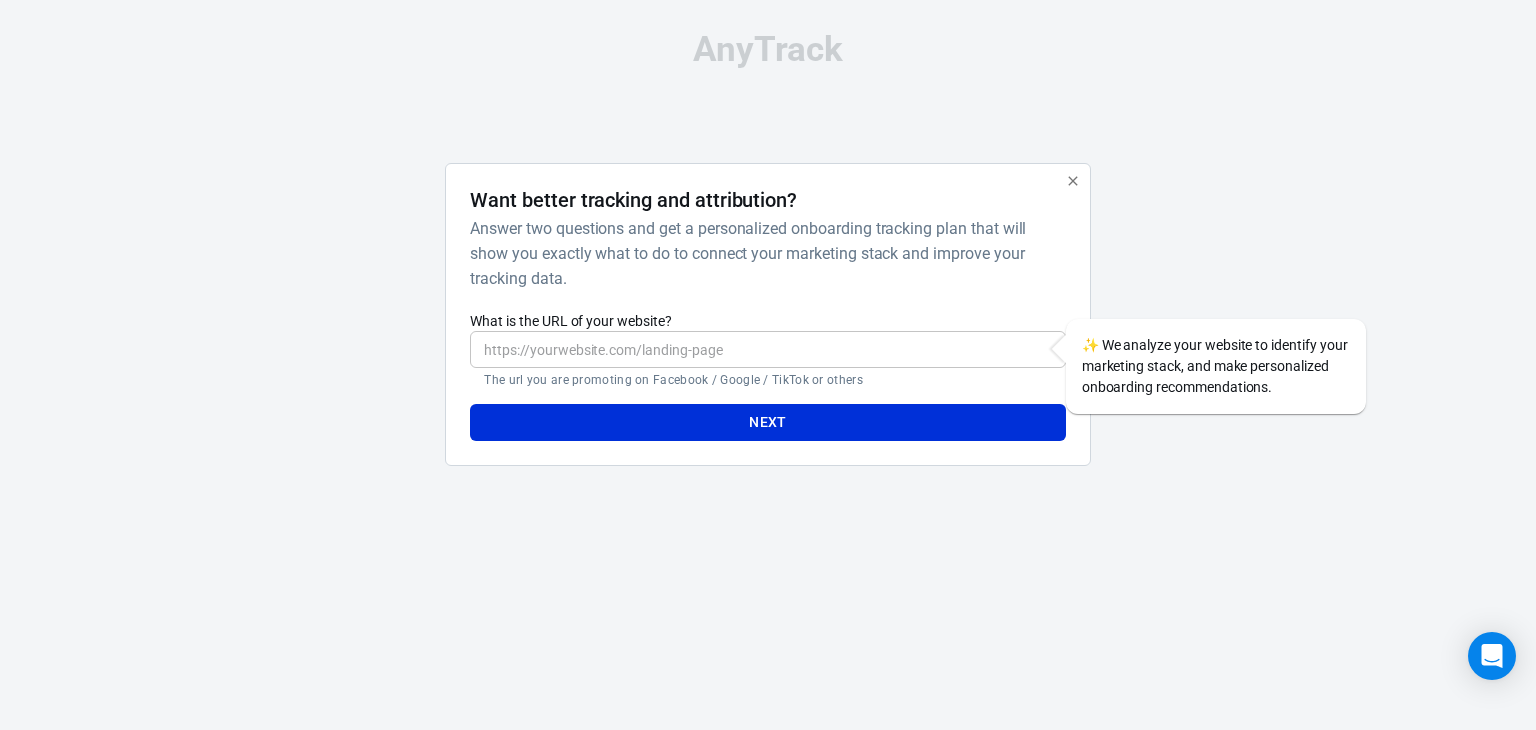 scroll, scrollTop: 0, scrollLeft: 0, axis: both 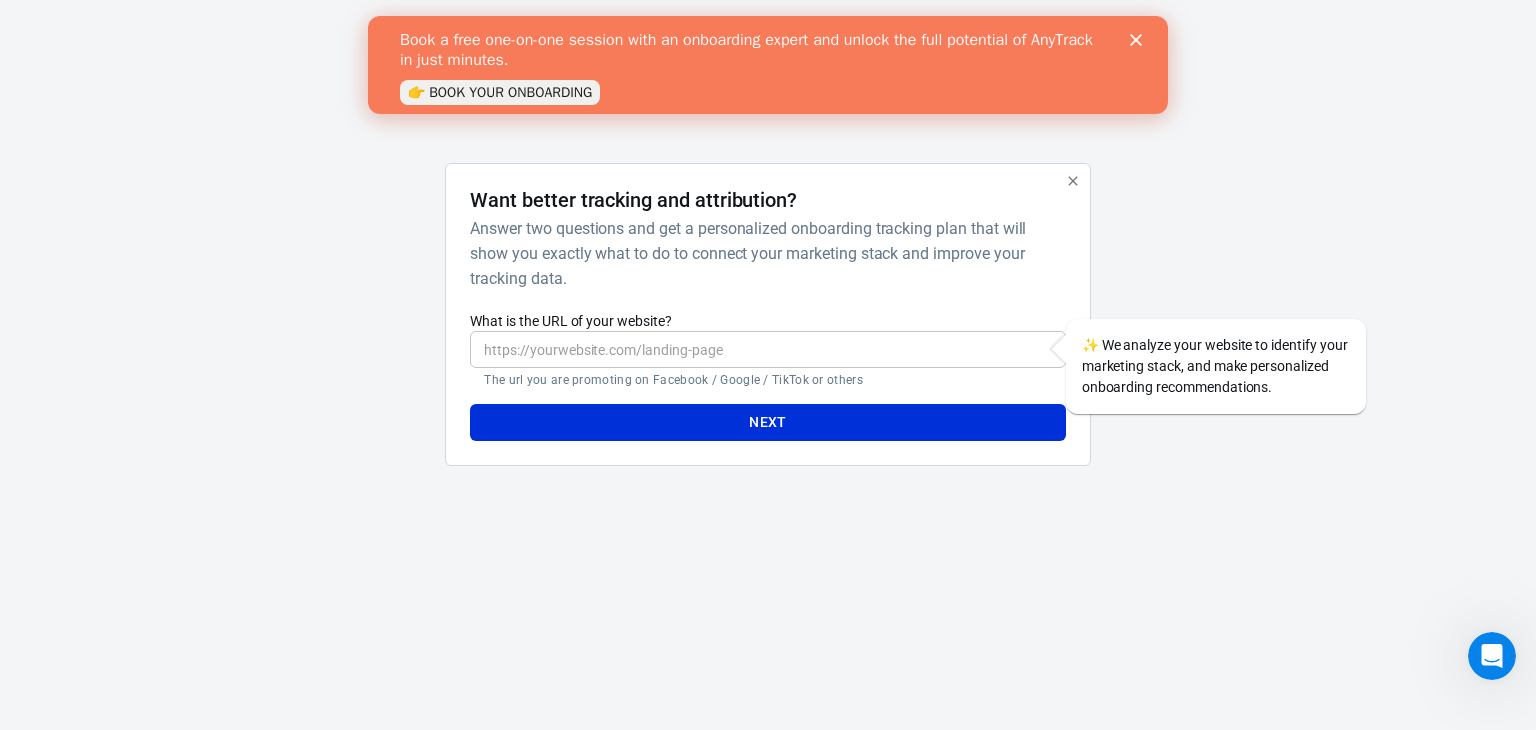 click on "What is the URL of your website?" at bounding box center (767, 349) 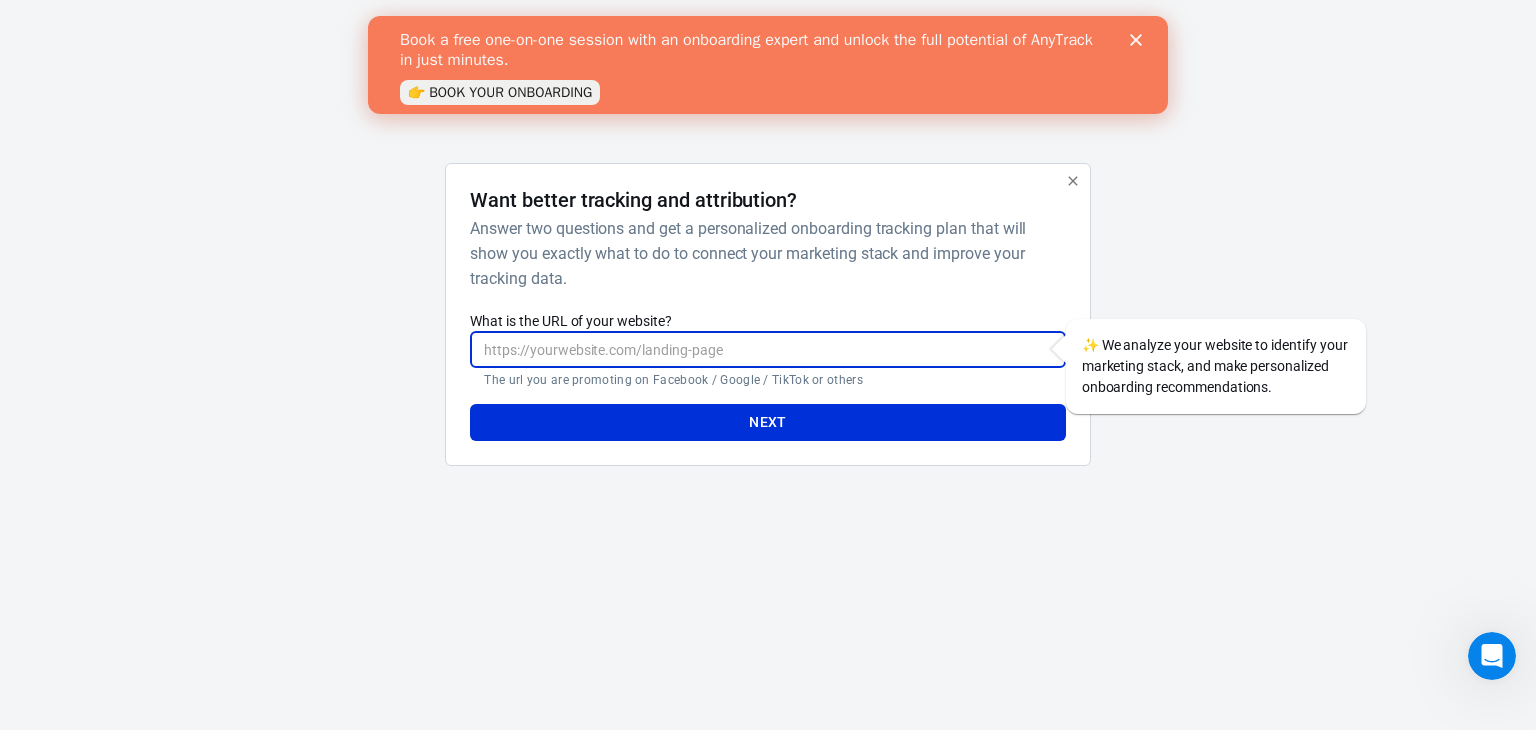 click 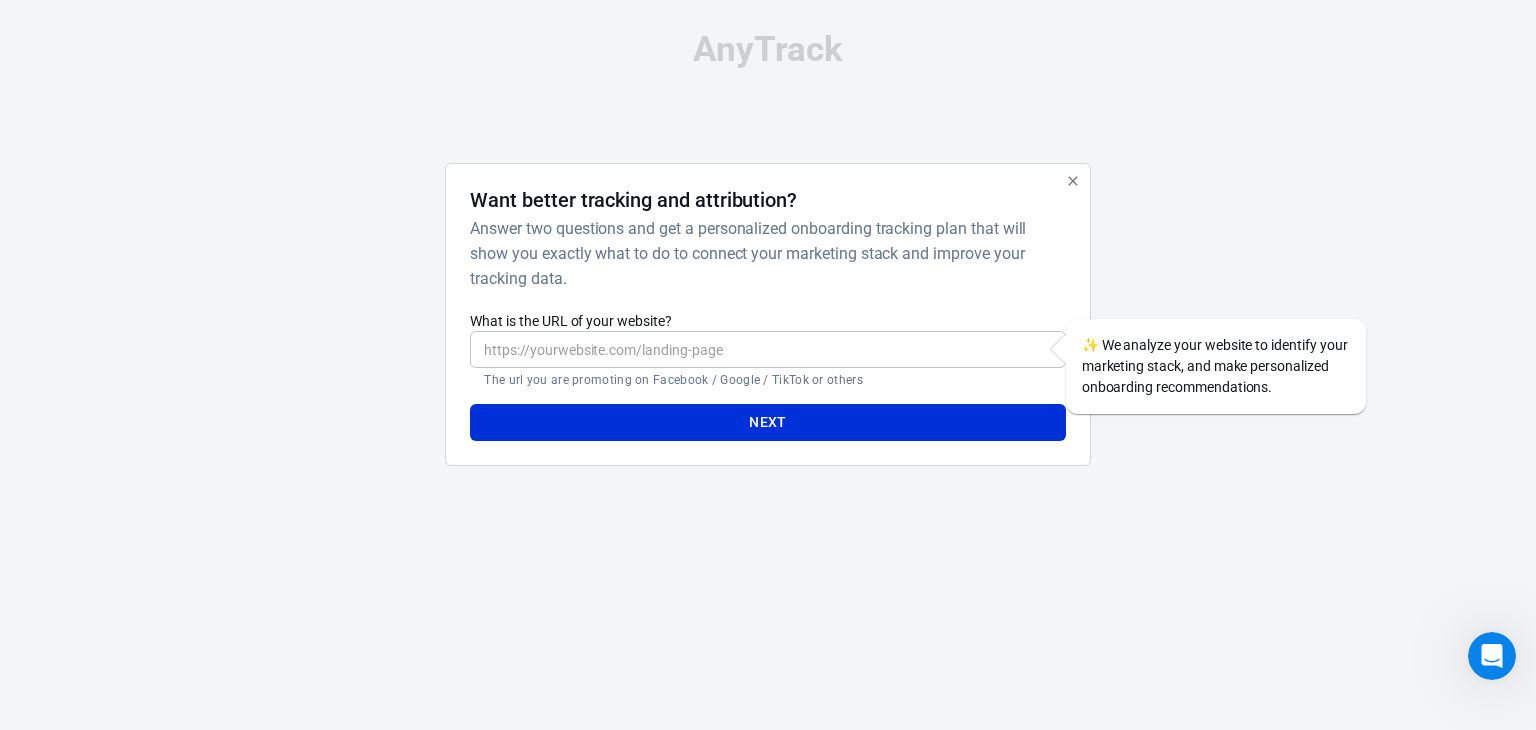 click on "What is the URL of your website?" at bounding box center (767, 349) 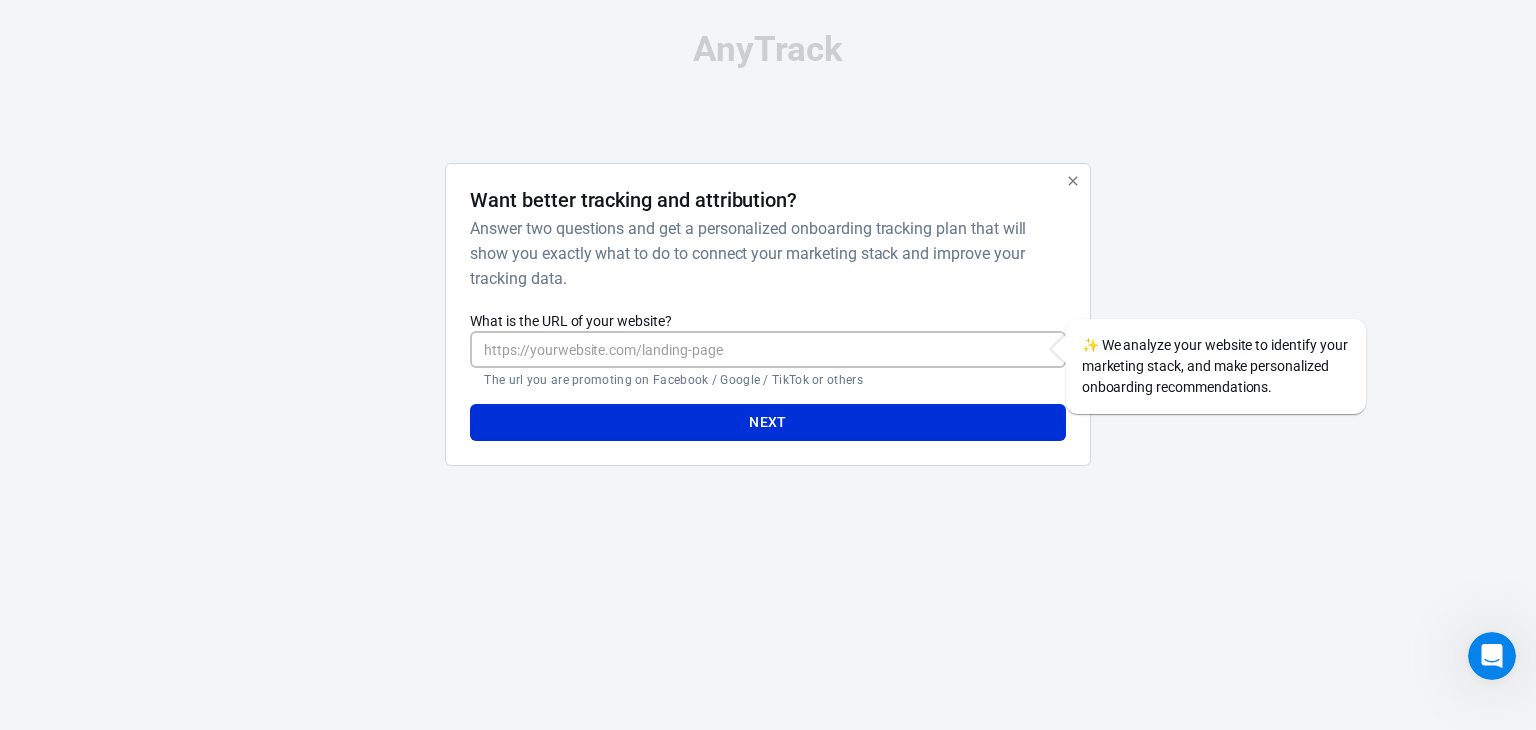 paste on "[URL][DOMAIN_NAME]" 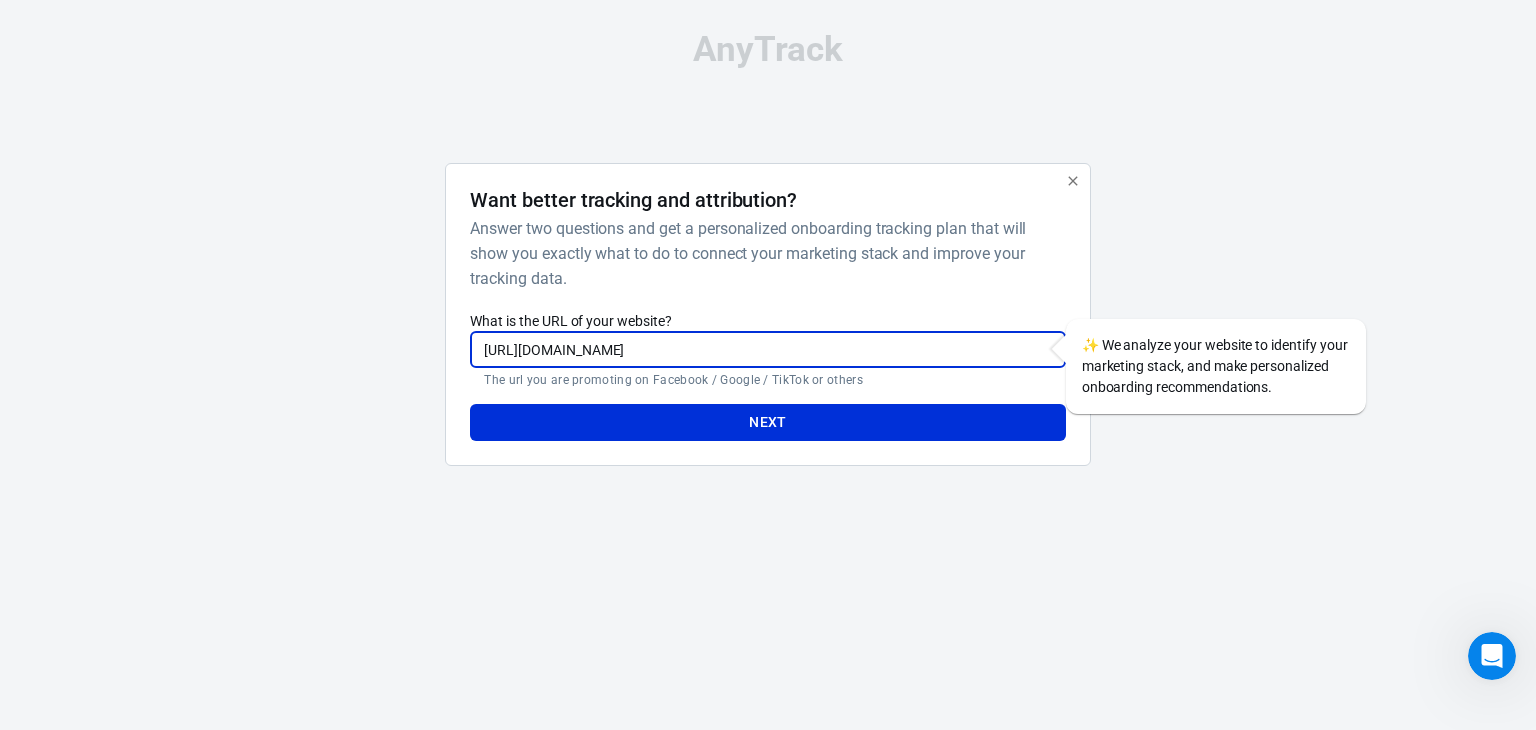 type on "[URL][DOMAIN_NAME]" 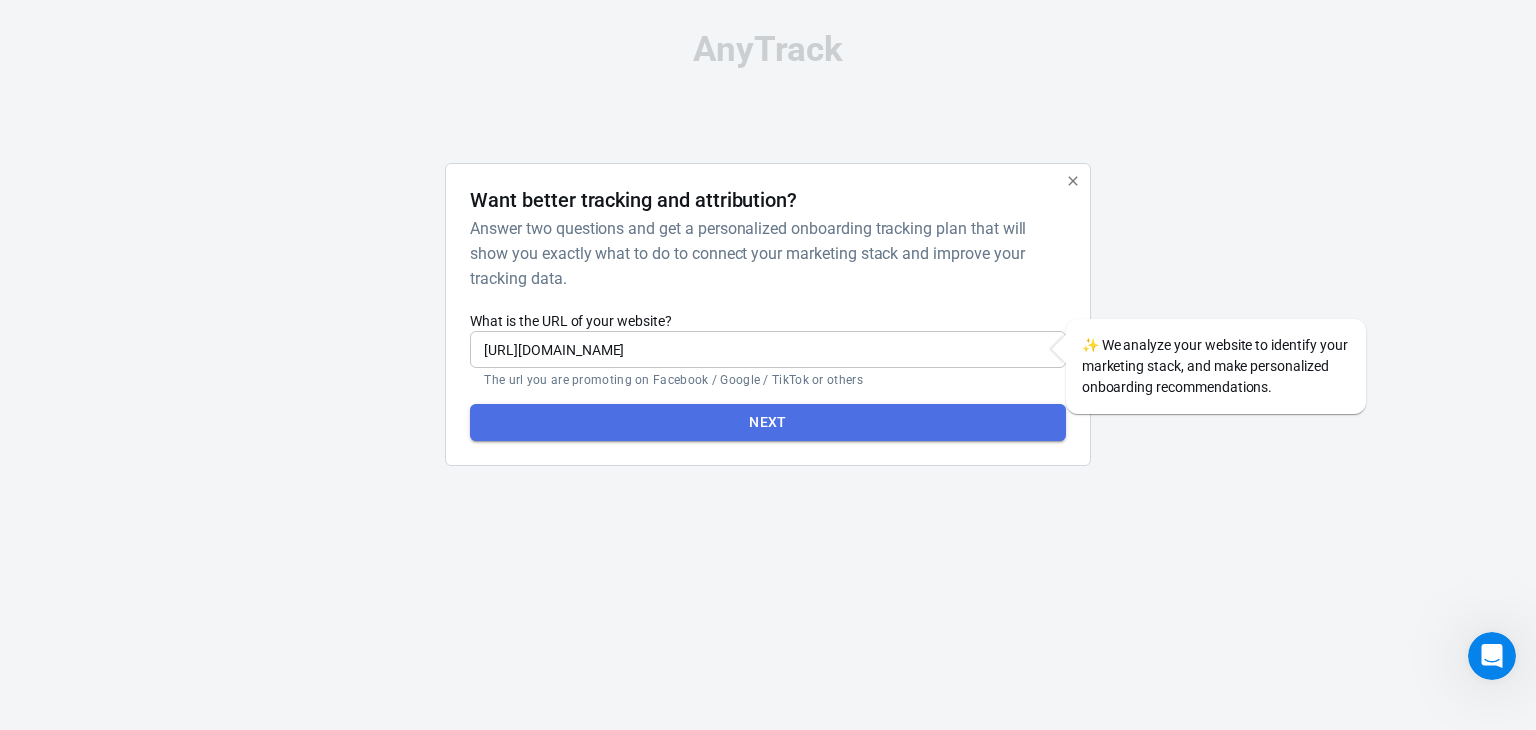 click on "Next" at bounding box center [767, 422] 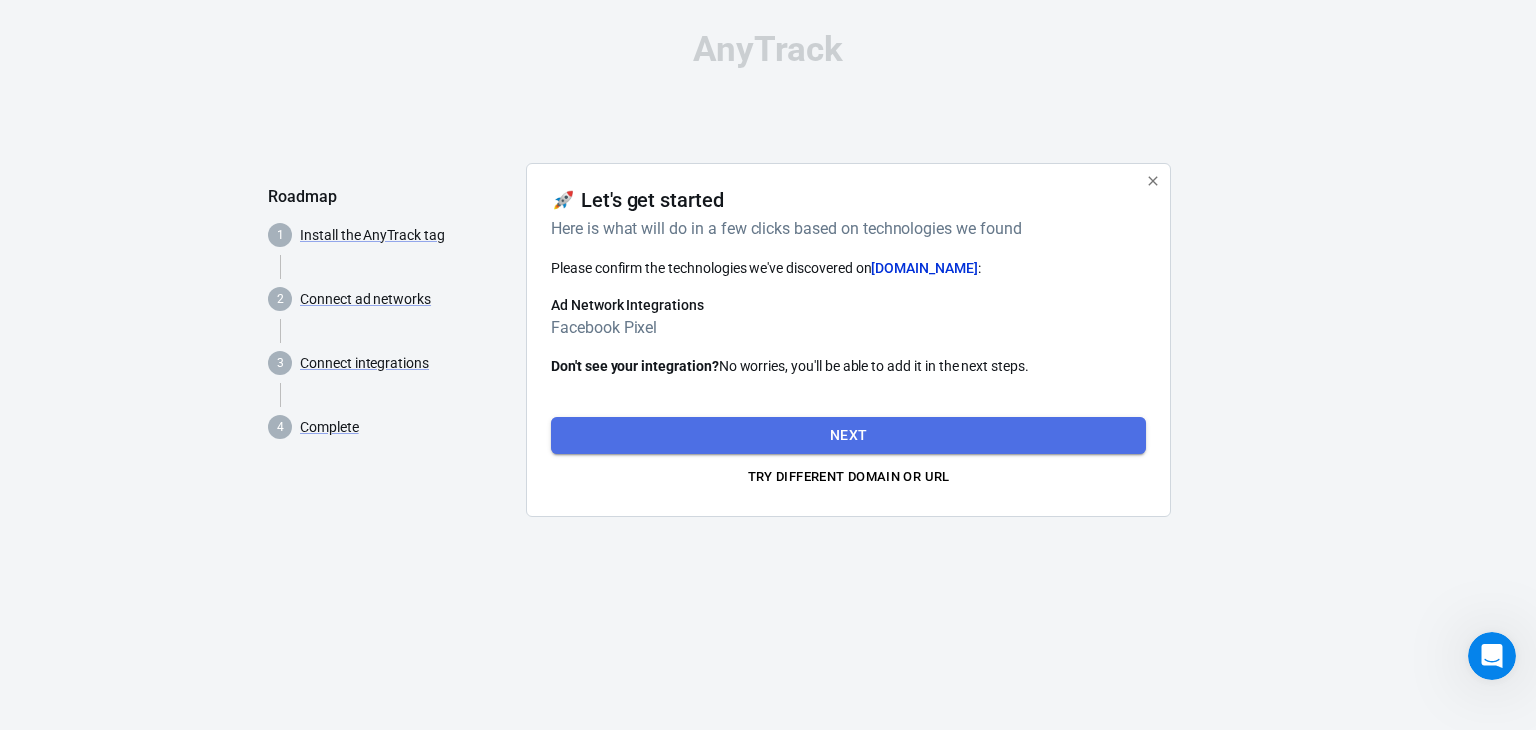click on "Next" at bounding box center [848, 435] 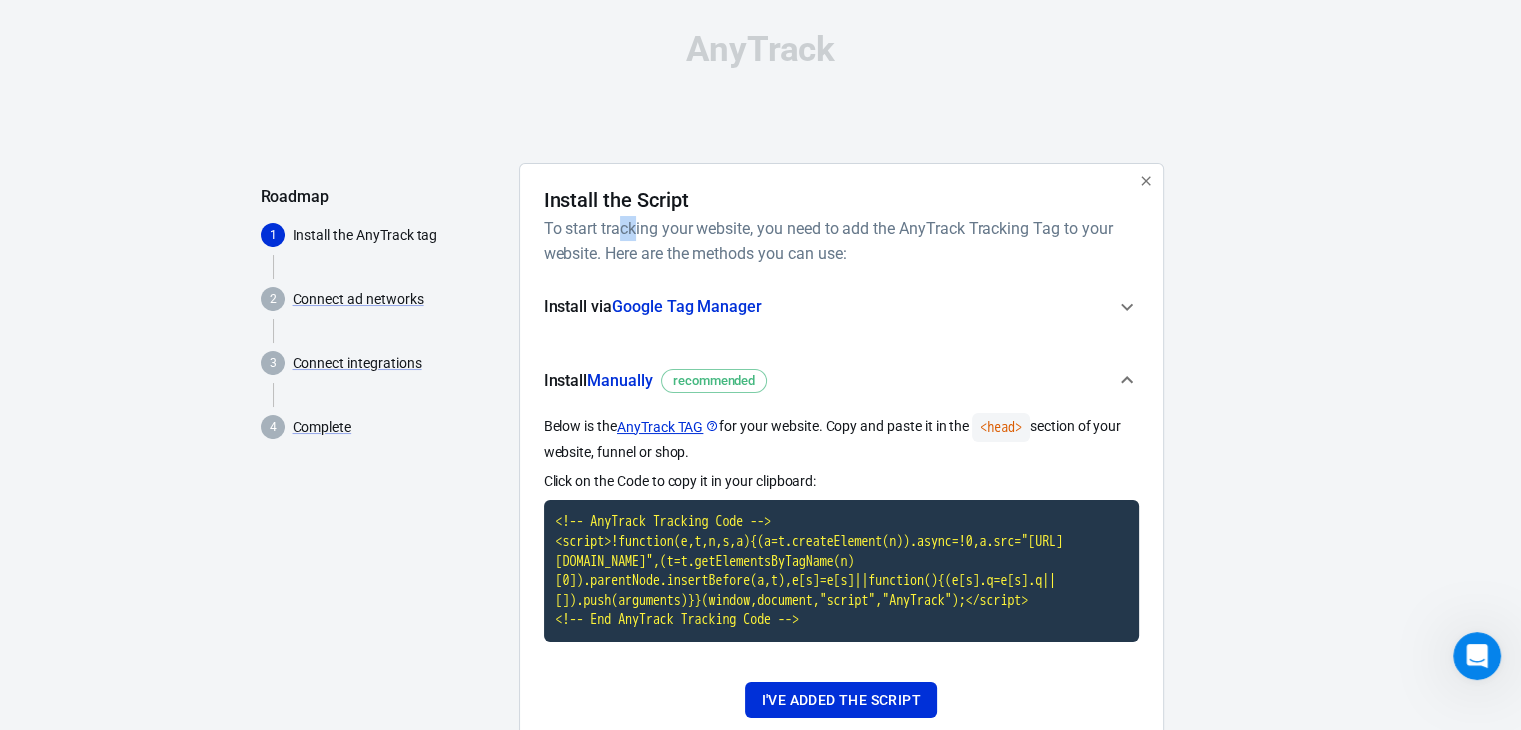 drag, startPoint x: 621, startPoint y: 229, endPoint x: 637, endPoint y: 227, distance: 16.124516 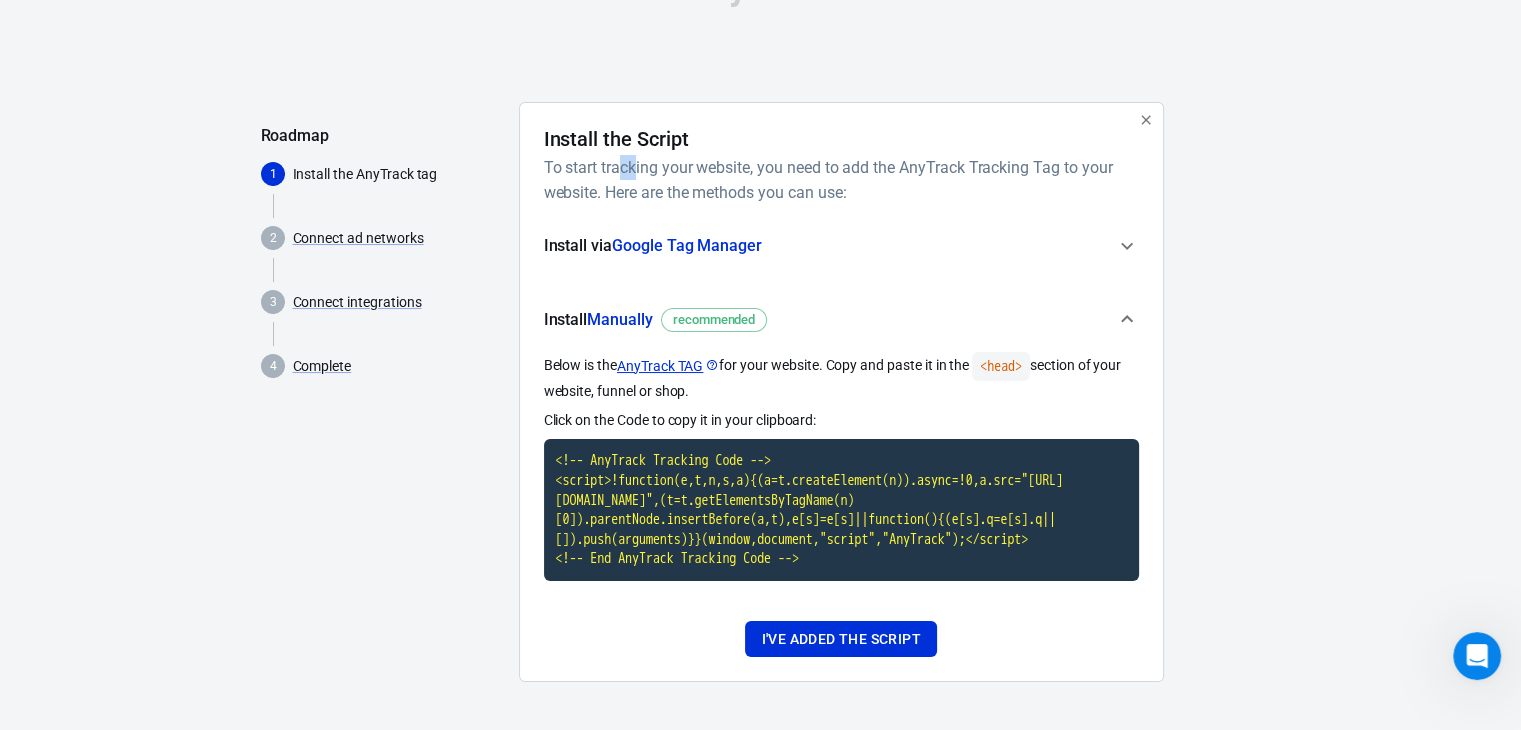 scroll, scrollTop: 81, scrollLeft: 0, axis: vertical 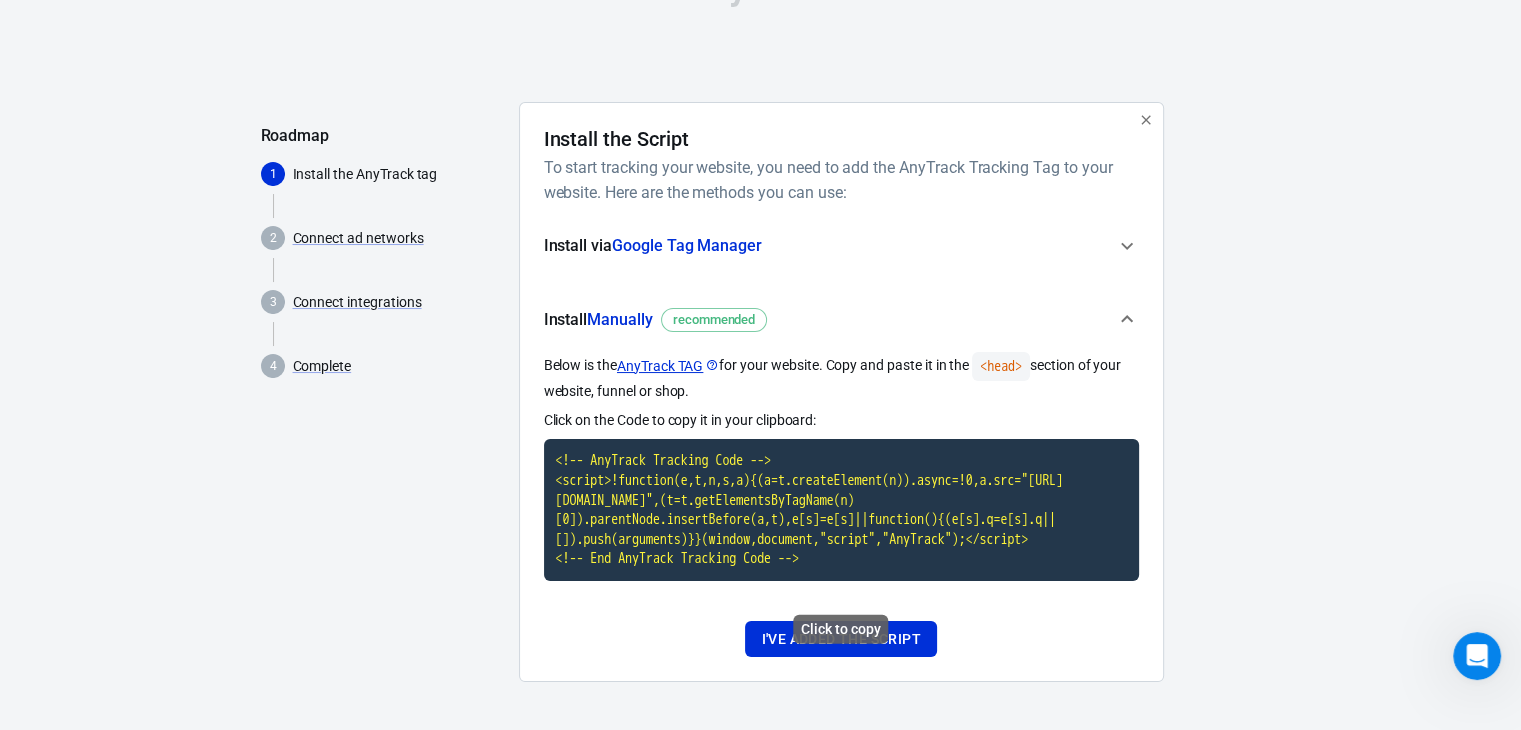 click on "<!-- AnyTrack Tracking Code -->
<script>!function(e,t,n,s,a){(a=t.createElement(n)).async=!0,a.src="[URL][DOMAIN_NAME]",(t=t.getElementsByTagName(n)[0]).parentNode.insertBefore(a,t),e[s]=e[s]||function(){(e[s].q=e[s].q||[]).push(arguments)}}(window,document,"script","AnyTrack");</script>
<!-- End AnyTrack Tracking Code -->" at bounding box center [841, 510] 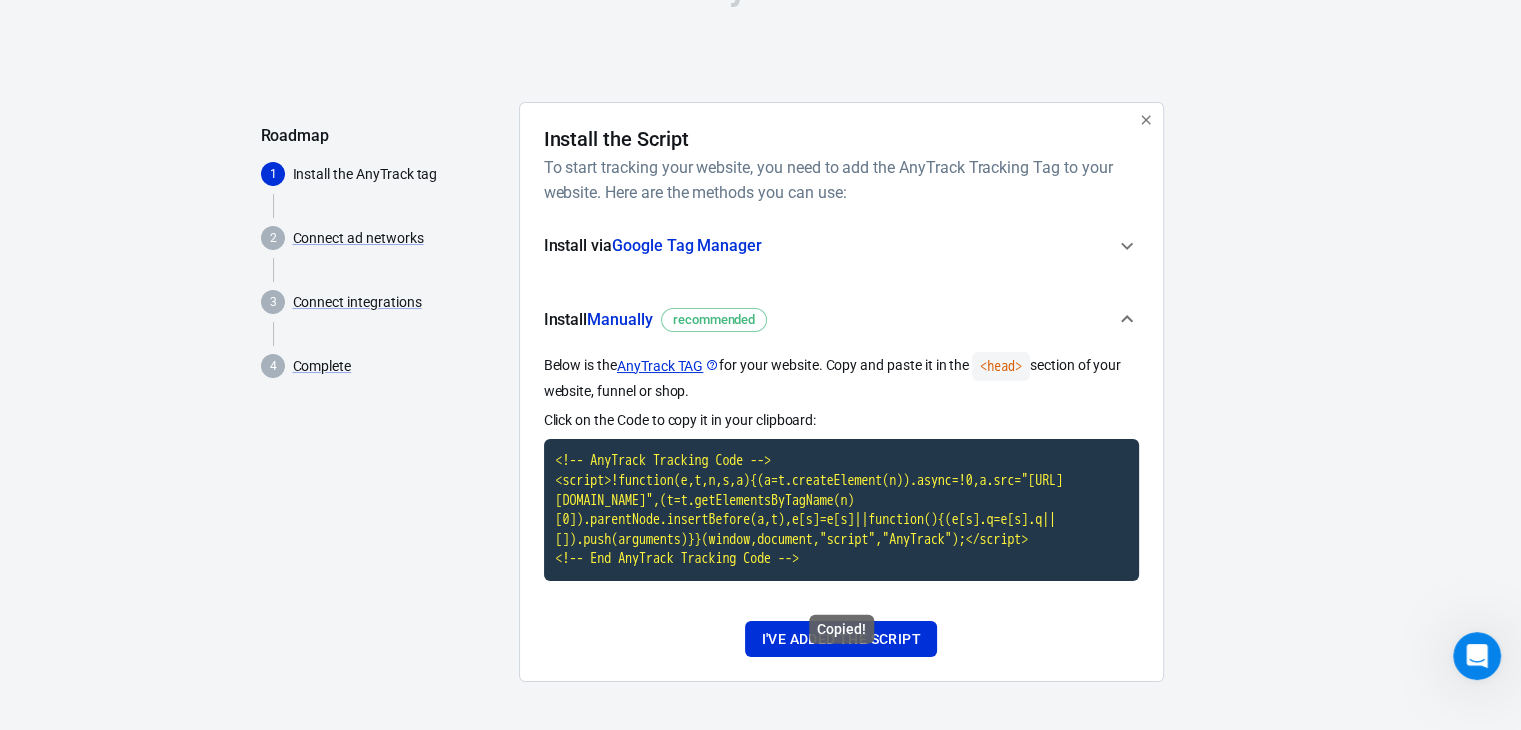 click on "<!-- AnyTrack Tracking Code -->
<script>!function(e,t,n,s,a){(a=t.createElement(n)).async=!0,a.src="[URL][DOMAIN_NAME]",(t=t.getElementsByTagName(n)[0]).parentNode.insertBefore(a,t),e[s]=e[s]||function(){(e[s].q=e[s].q||[]).push(arguments)}}(window,document,"script","AnyTrack");</script>
<!-- End AnyTrack Tracking Code -->" at bounding box center (841, 510) 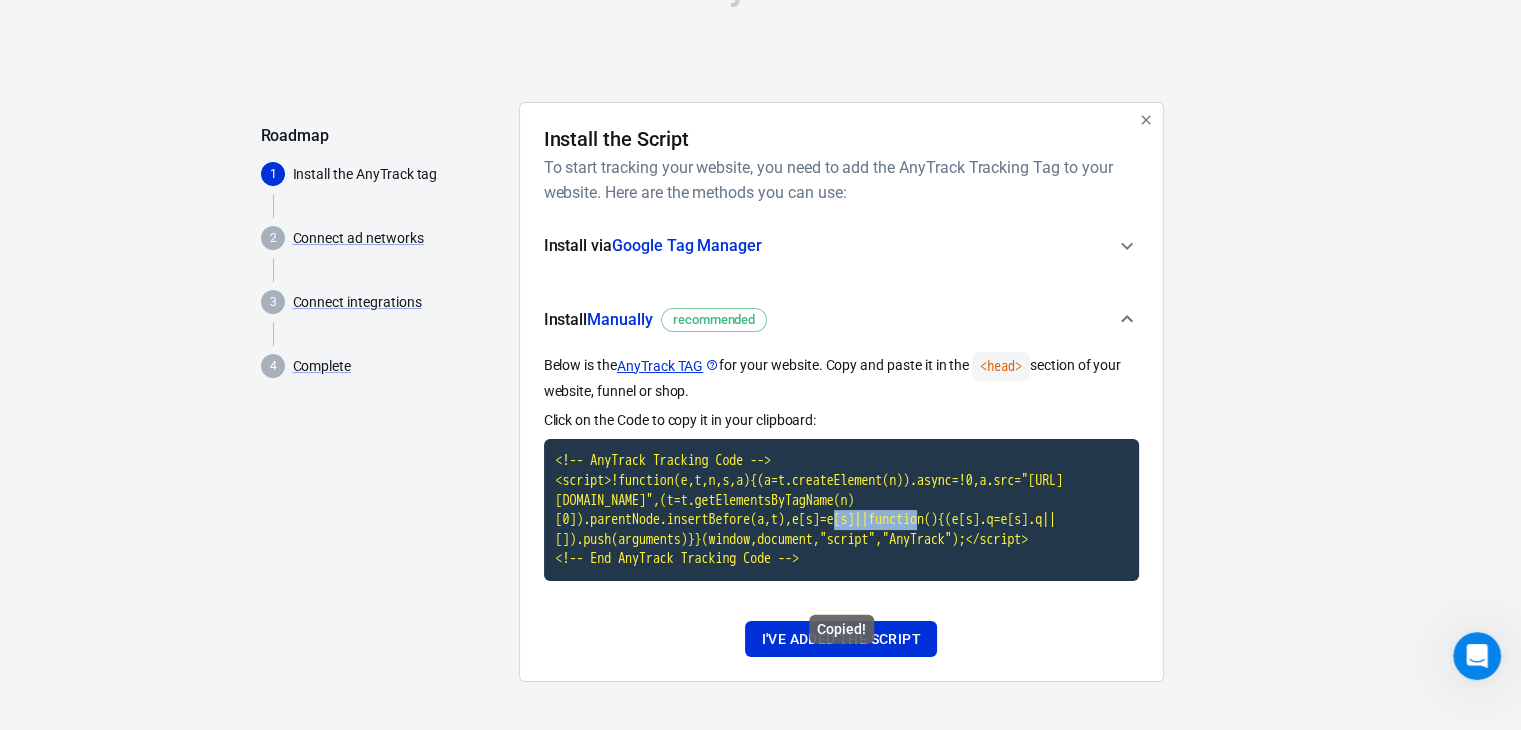 click on "<!-- AnyTrack Tracking Code -->
<script>!function(e,t,n,s,a){(a=t.createElement(n)).async=!0,a.src="[URL][DOMAIN_NAME]",(t=t.getElementsByTagName(n)[0]).parentNode.insertBefore(a,t),e[s]=e[s]||function(){(e[s].q=e[s].q||[]).push(arguments)}}(window,document,"script","AnyTrack");</script>
<!-- End AnyTrack Tracking Code -->" at bounding box center (841, 510) 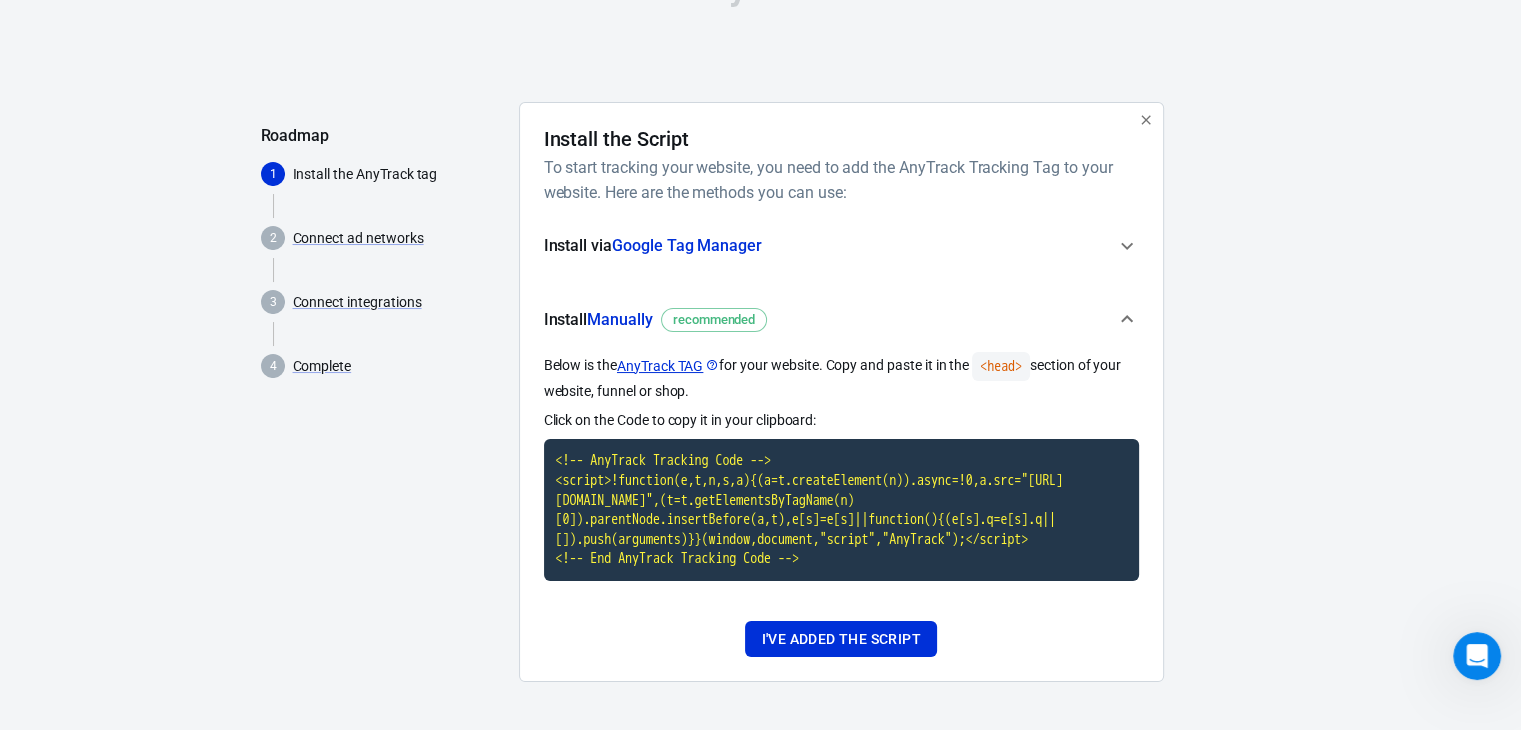 click on "Below is the  AnyTrack TAG    for your website. Copy and paste it in the   <head>  section of your website, funnel or shop." at bounding box center [841, 377] 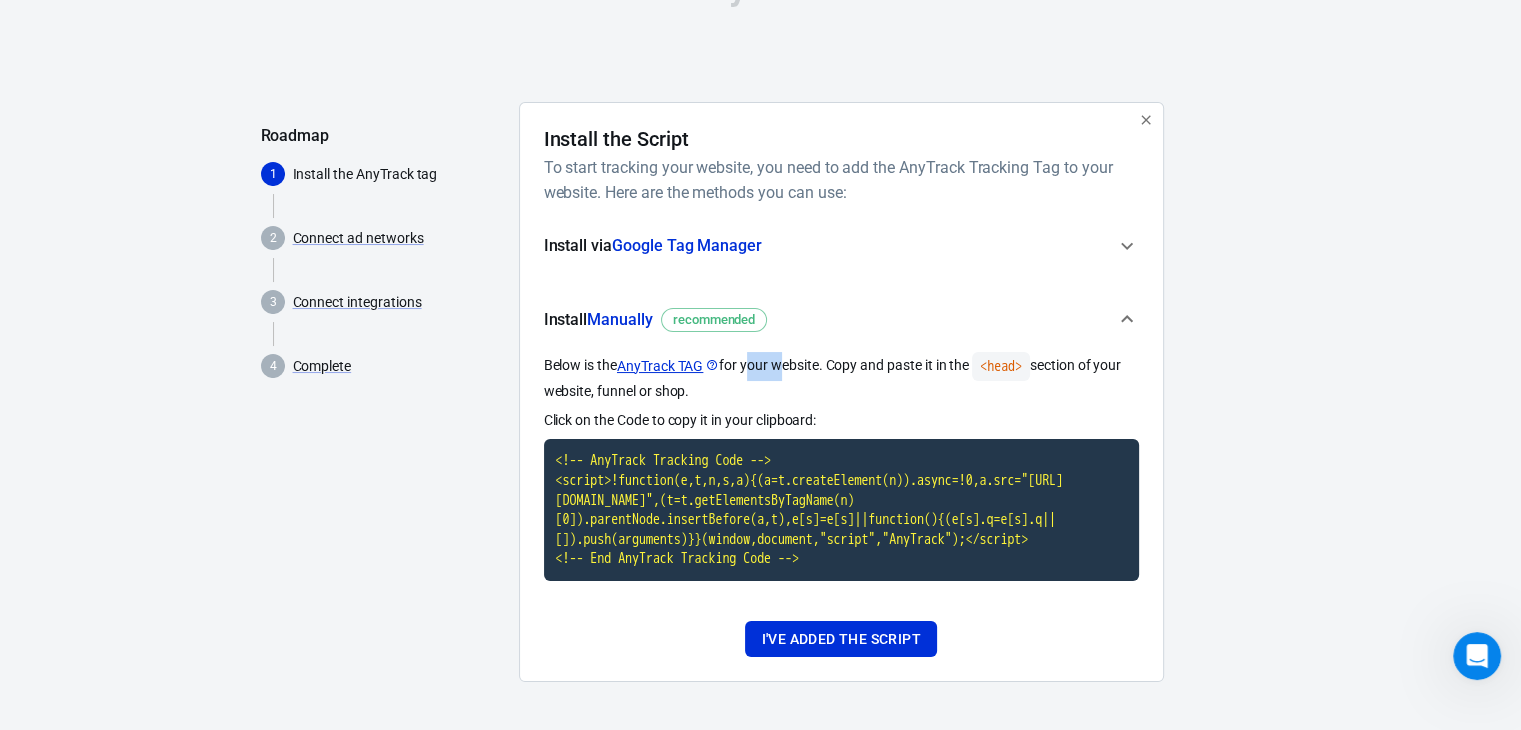 click on "Below is the  AnyTrack TAG    for your website. Copy and paste it in the   <head>  section of your website, funnel or shop." at bounding box center (841, 377) 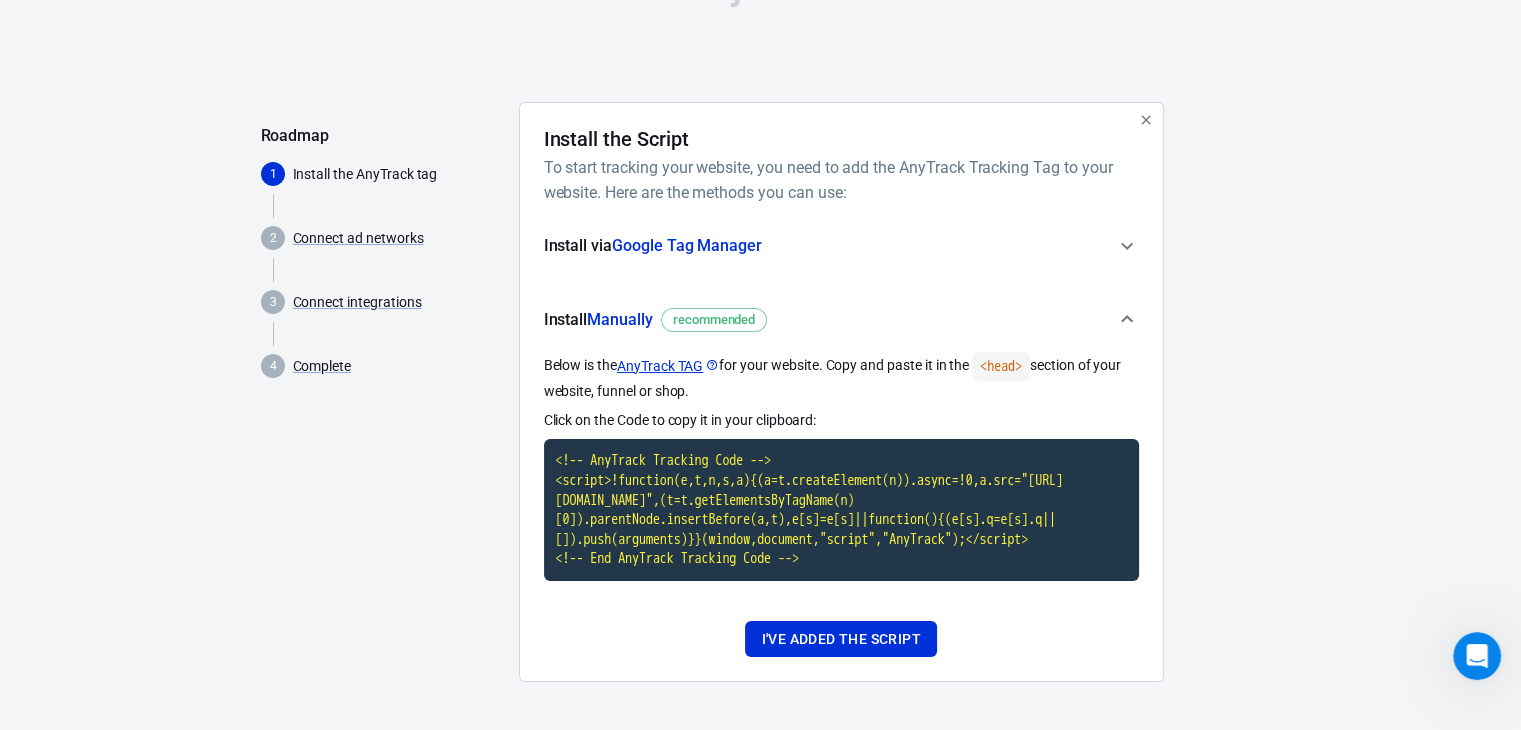 click on "Below is the  AnyTrack TAG    for your website. Copy and paste it in the   <head>  section of your website, funnel or shop." at bounding box center (841, 377) 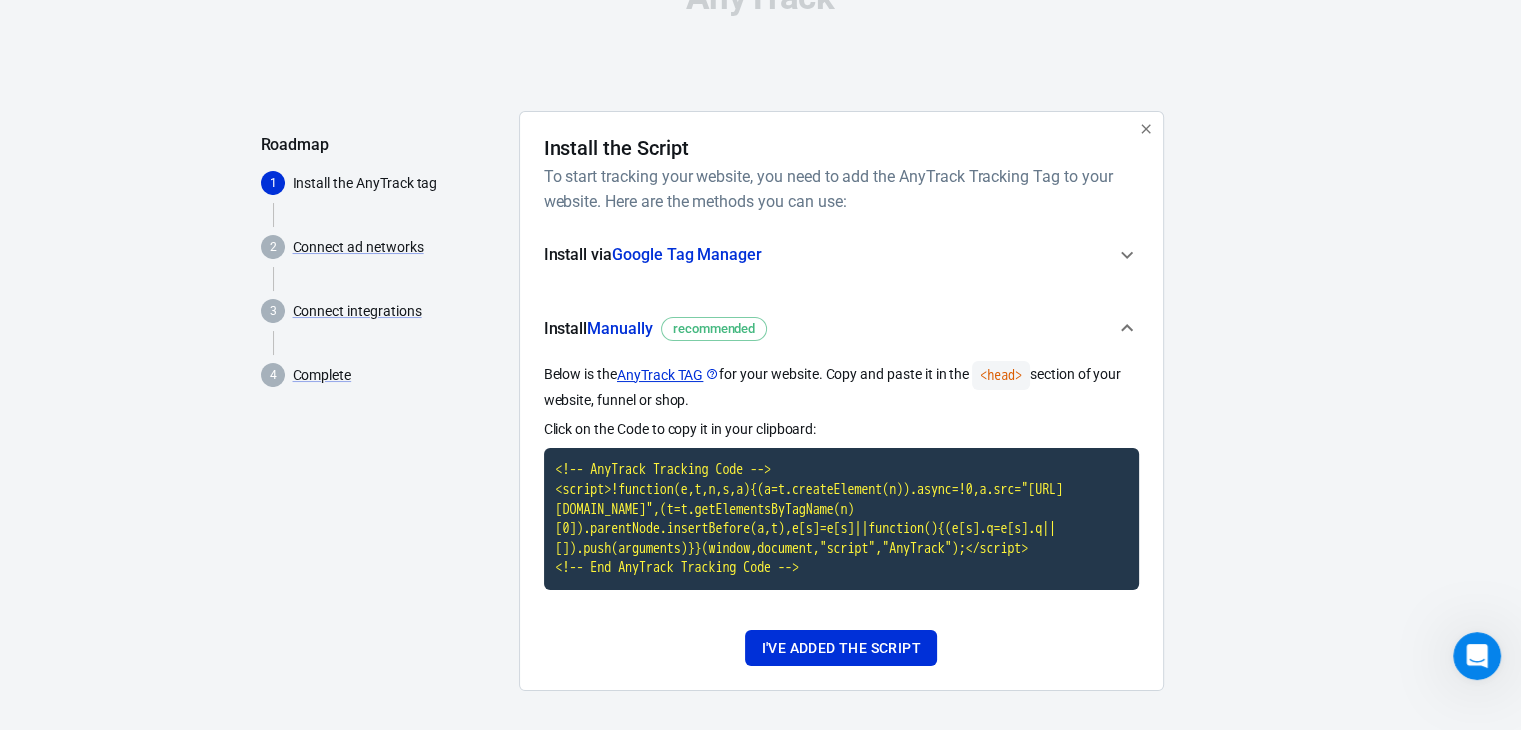 click on "Below is the  AnyTrack TAG    for your website. Copy and paste it in the   <head>  section of your website, funnel or shop." at bounding box center (841, 386) 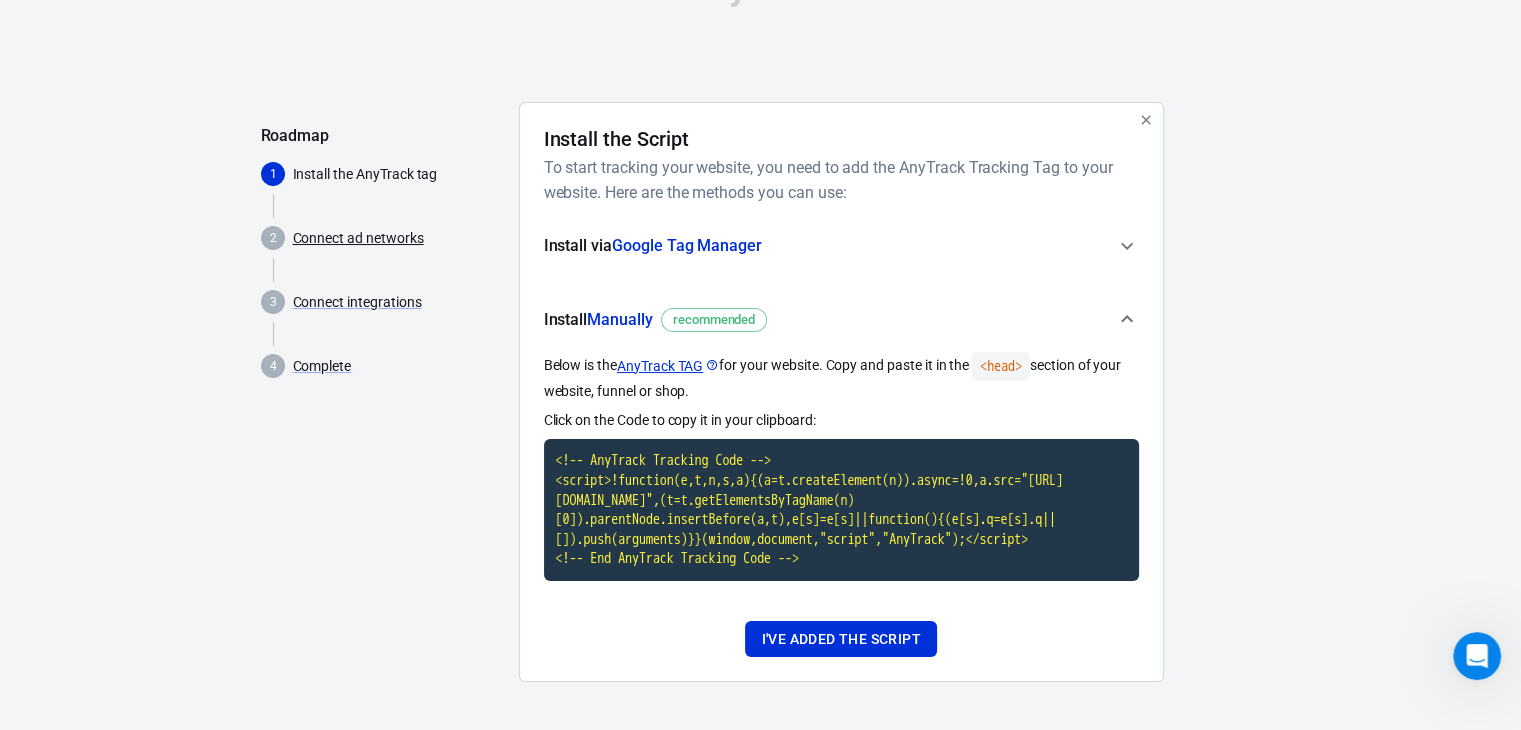 click on "Connect ad networks" at bounding box center [358, 238] 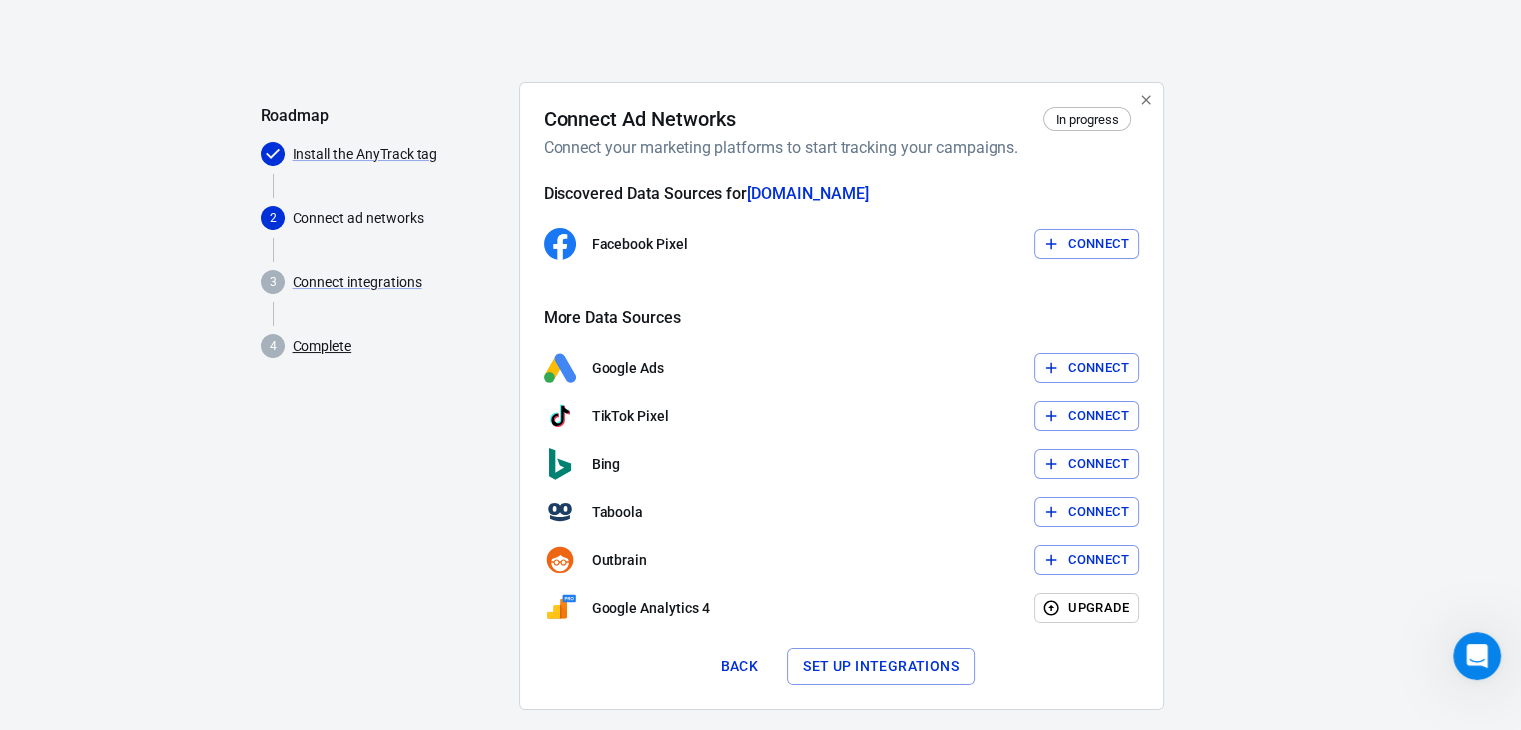 click on "Complete" at bounding box center (322, 346) 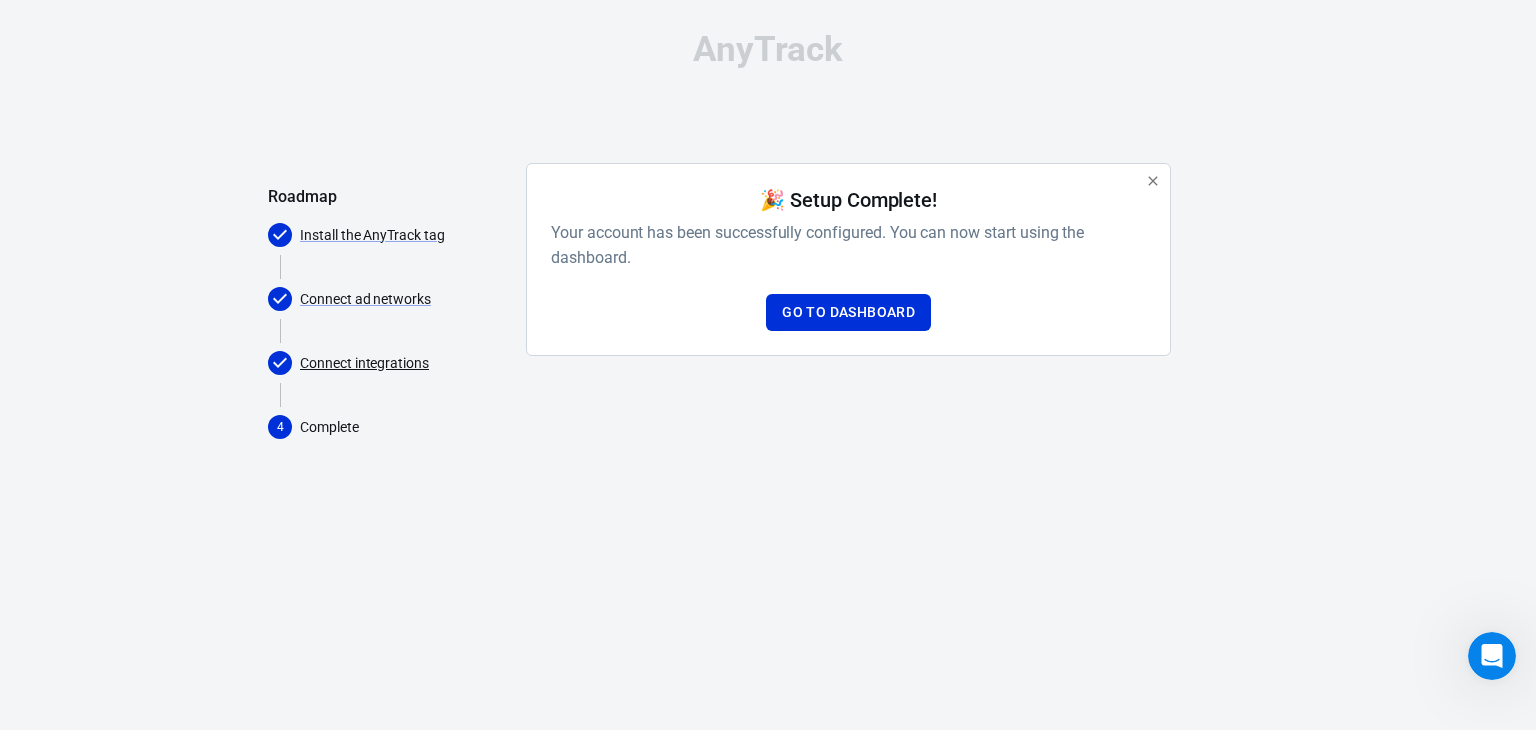 click on "Connect integrations" at bounding box center (364, 363) 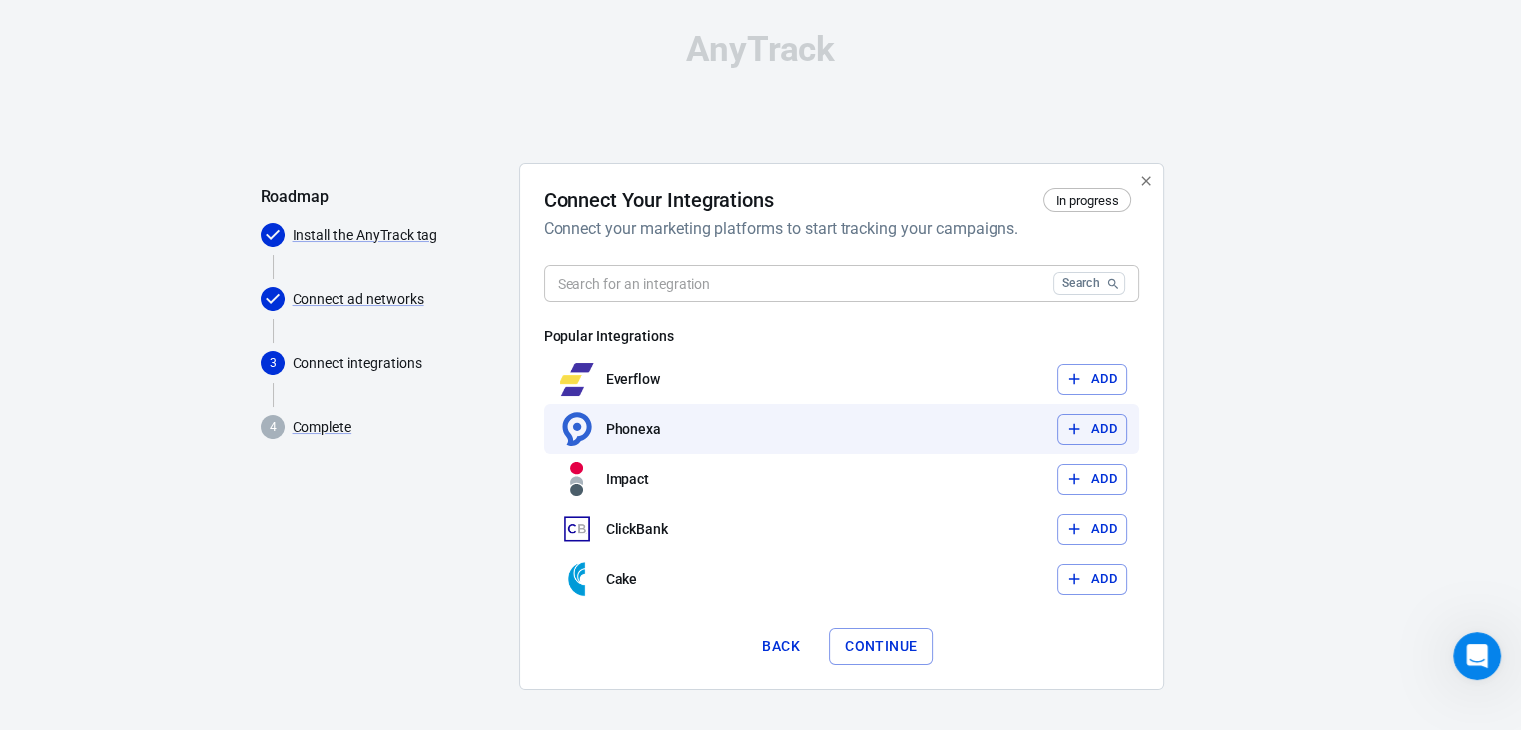 scroll, scrollTop: 8, scrollLeft: 0, axis: vertical 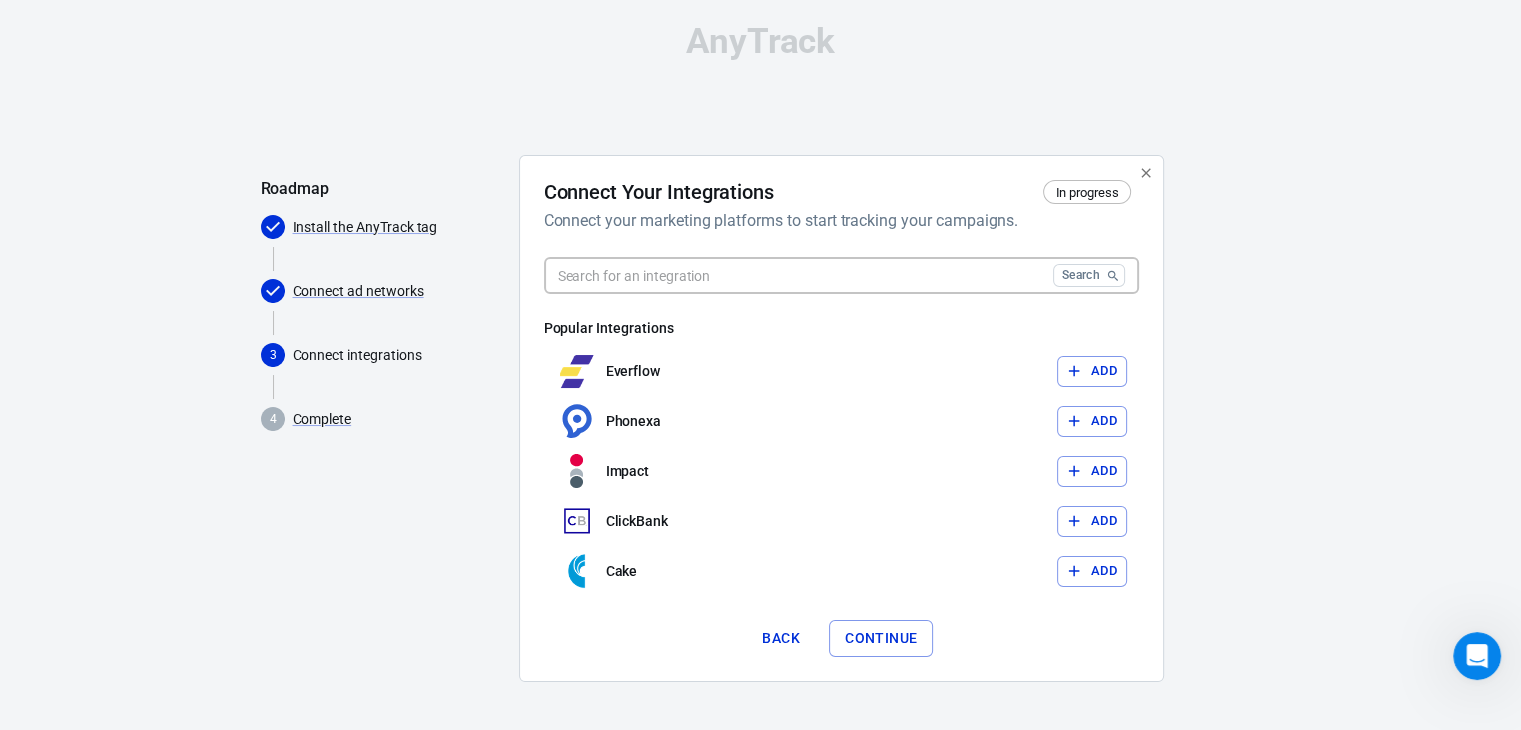 click at bounding box center [794, 275] 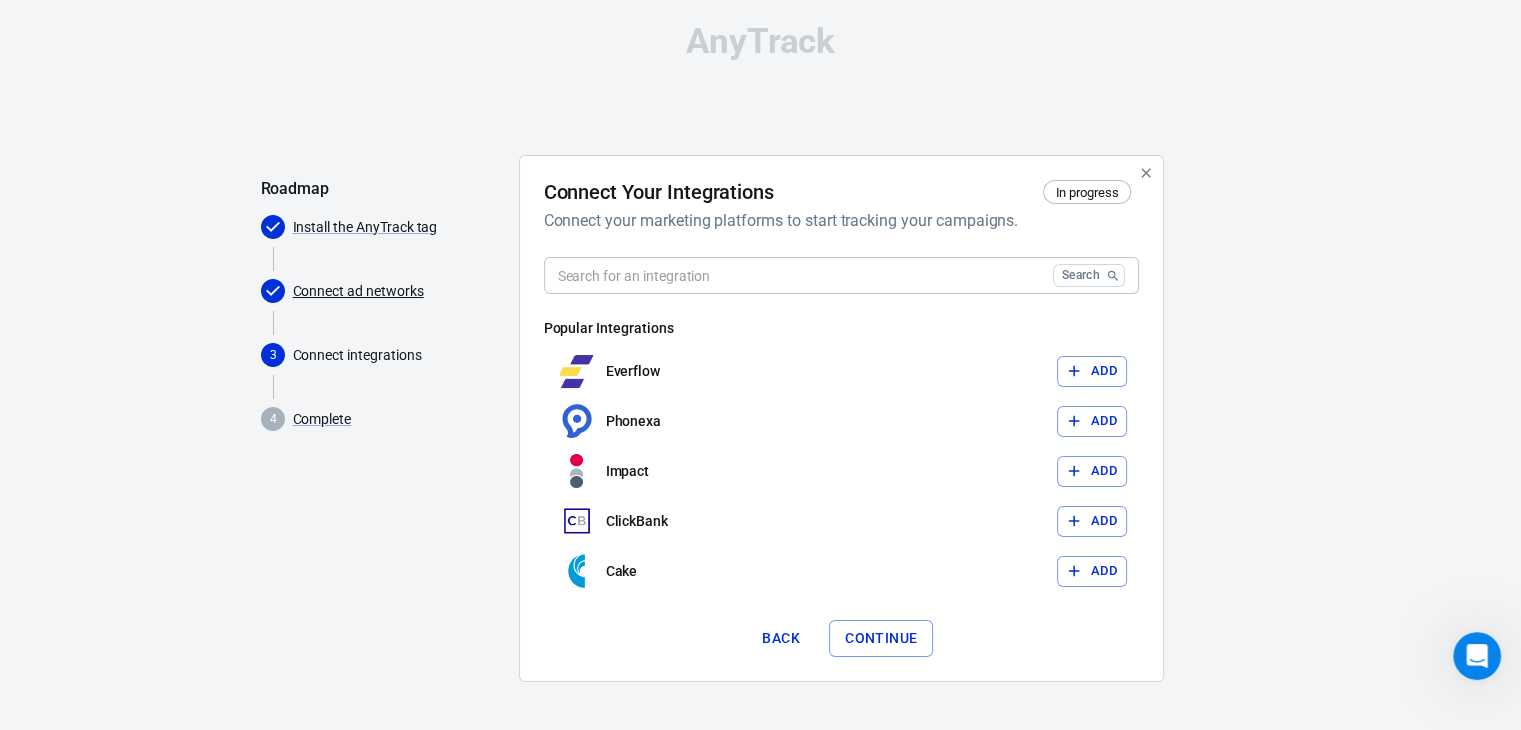 drag, startPoint x: 357, startPoint y: 299, endPoint x: 356, endPoint y: 283, distance: 16.03122 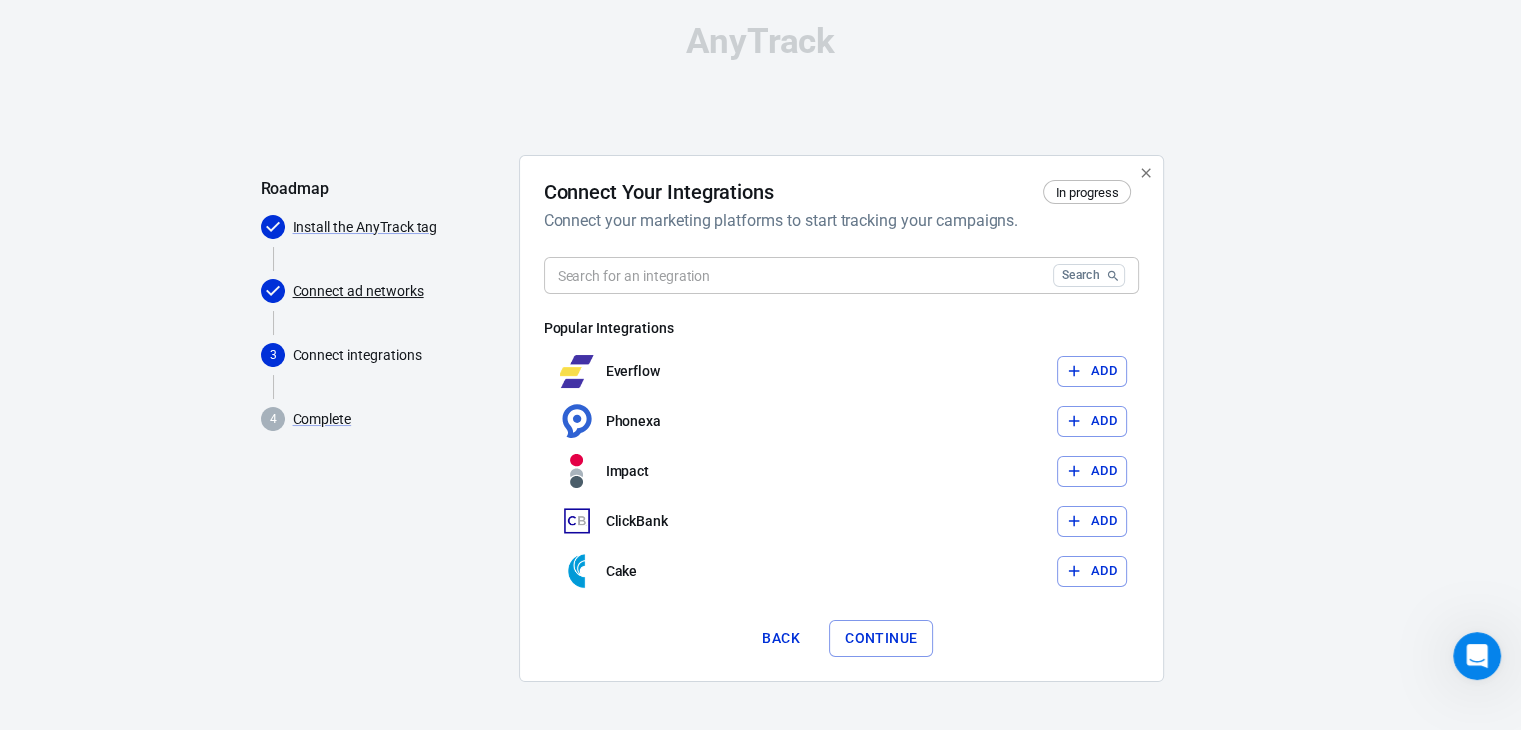 click on "Connect ad networks" at bounding box center [398, 291] 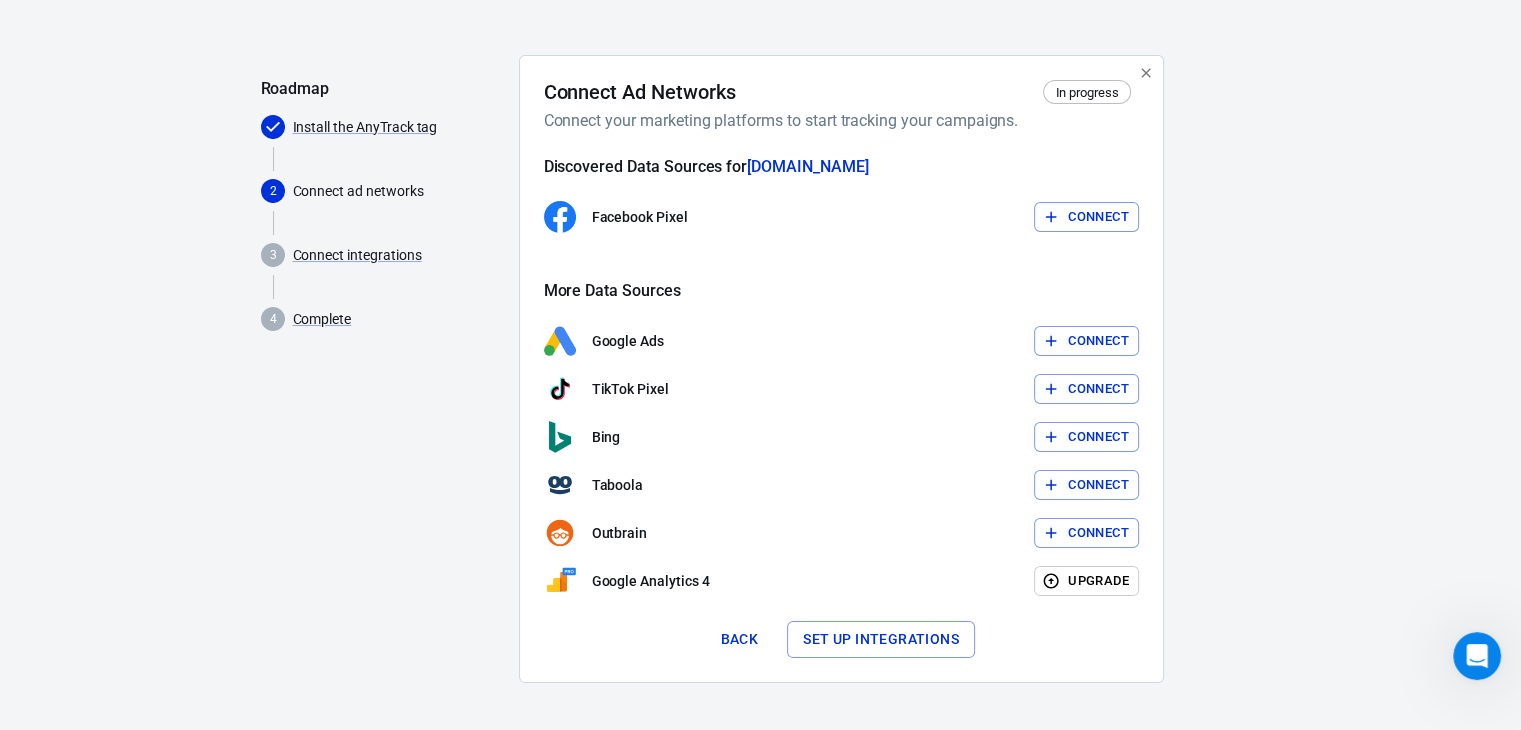 scroll, scrollTop: 108, scrollLeft: 0, axis: vertical 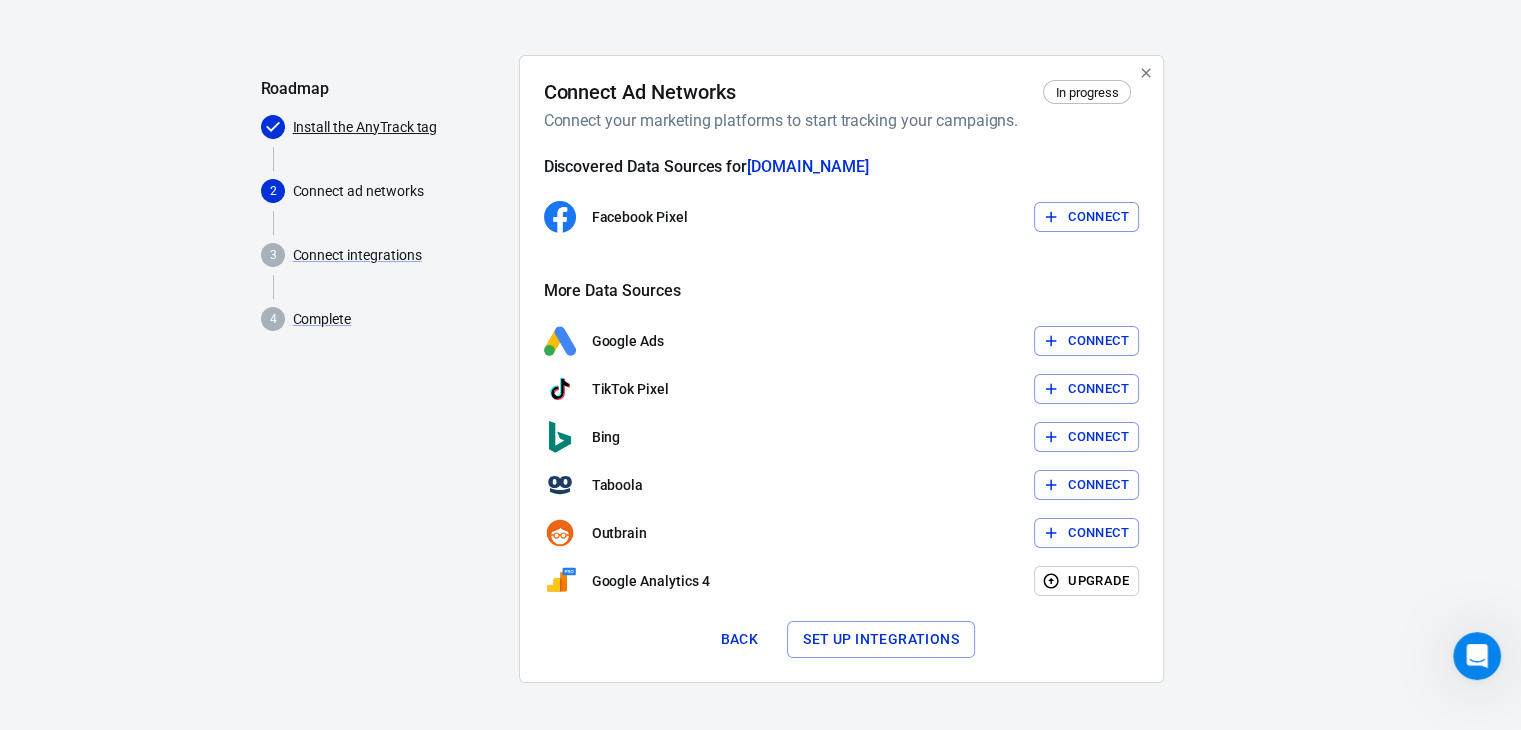 click on "Install the AnyTrack tag" at bounding box center [365, 127] 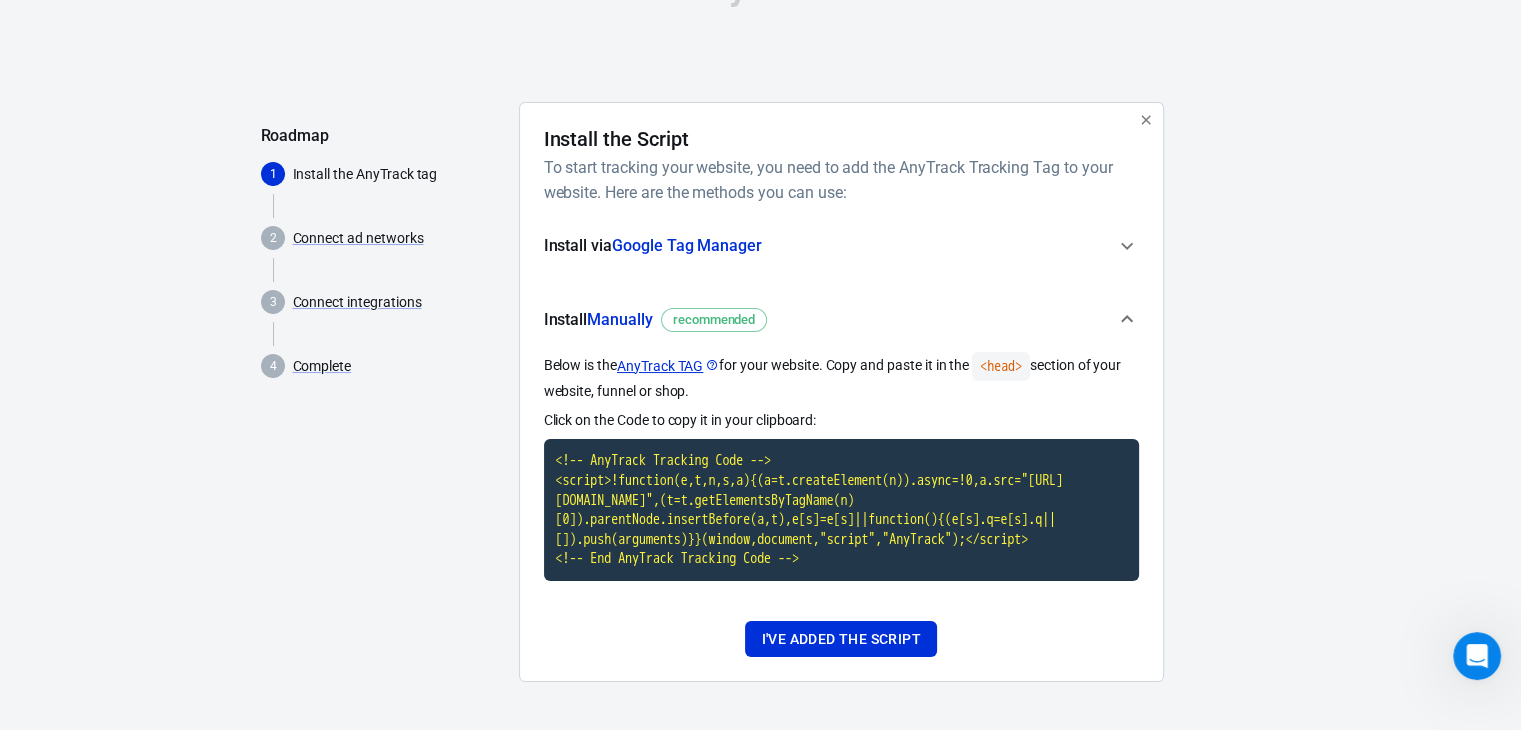 scroll, scrollTop: 62, scrollLeft: 0, axis: vertical 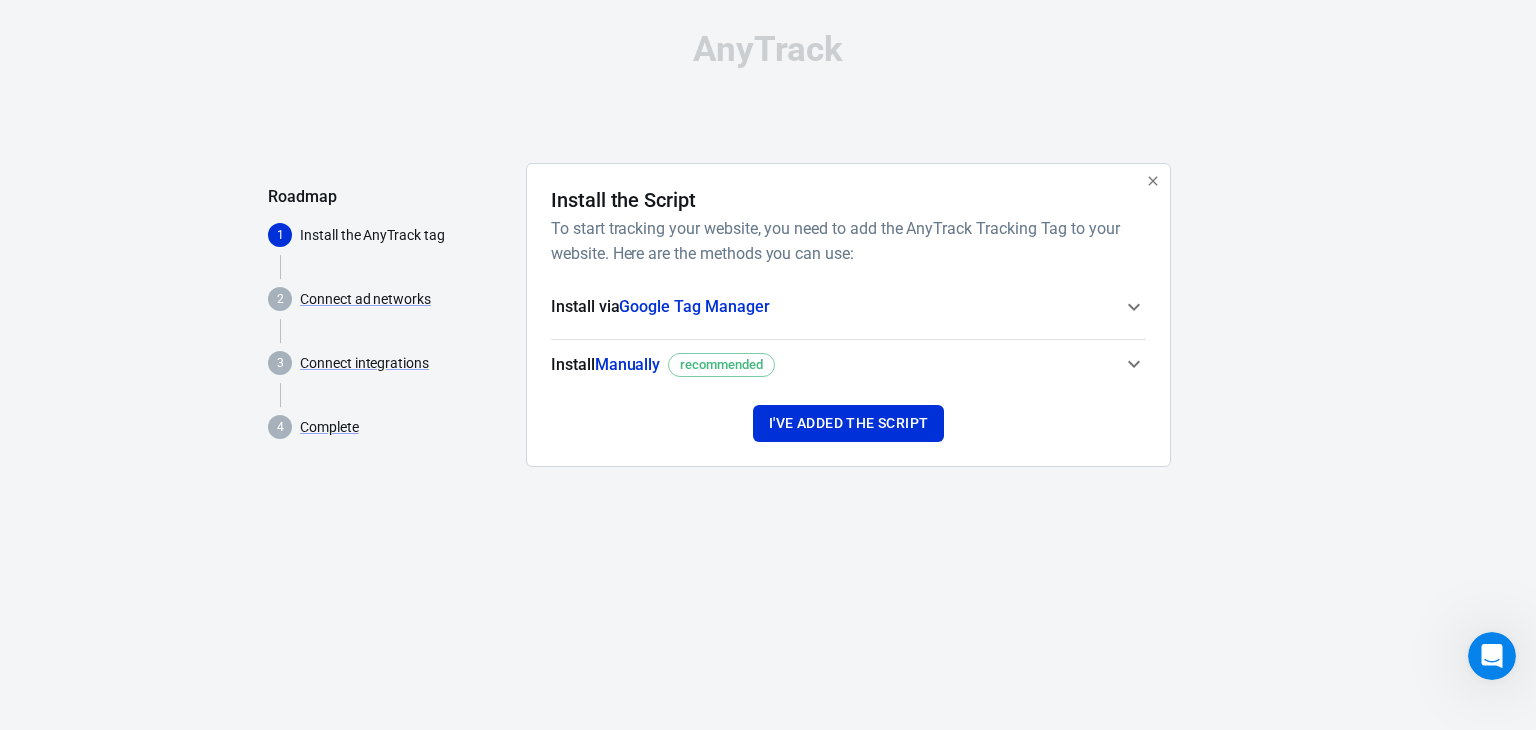 click on "Install  Manually recommended" at bounding box center (848, 365) 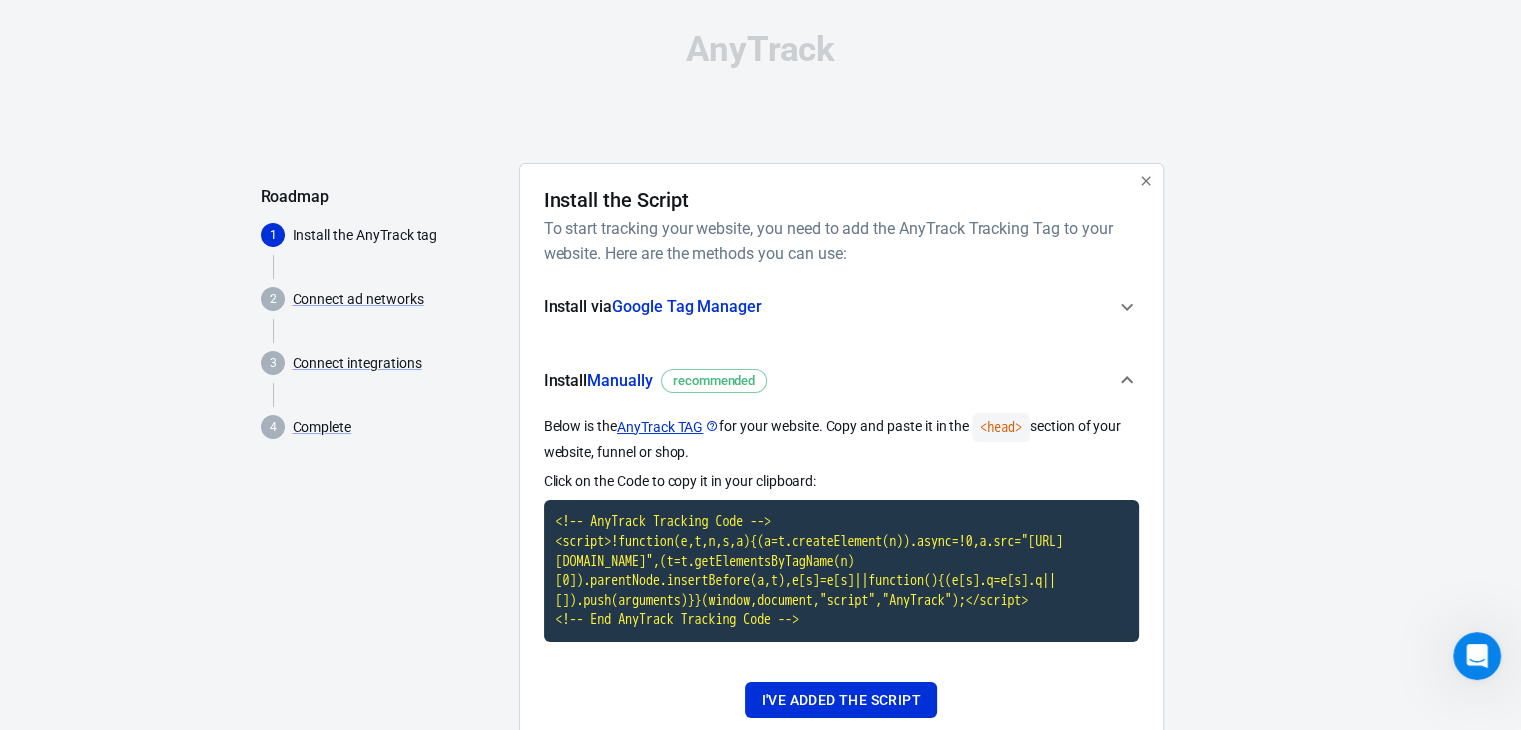 scroll, scrollTop: 55, scrollLeft: 0, axis: vertical 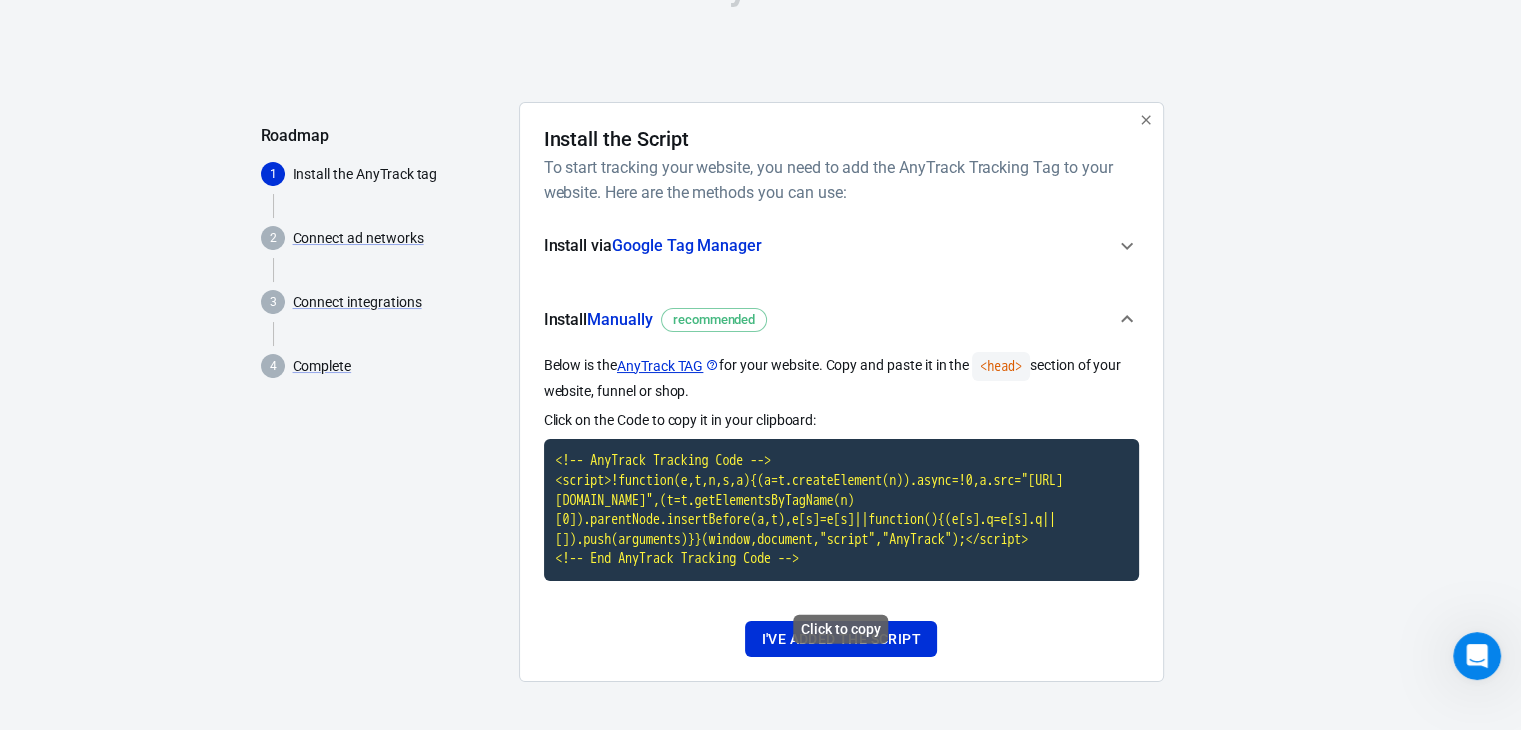 click on "<!-- AnyTrack Tracking Code -->
<script>!function(e,t,n,s,a){(a=t.createElement(n)).async=!0,a.src="[URL][DOMAIN_NAME]",(t=t.getElementsByTagName(n)[0]).parentNode.insertBefore(a,t),e[s]=e[s]||function(){(e[s].q=e[s].q||[]).push(arguments)}}(window,document,"script","AnyTrack");</script>
<!-- End AnyTrack Tracking Code -->" at bounding box center (841, 510) 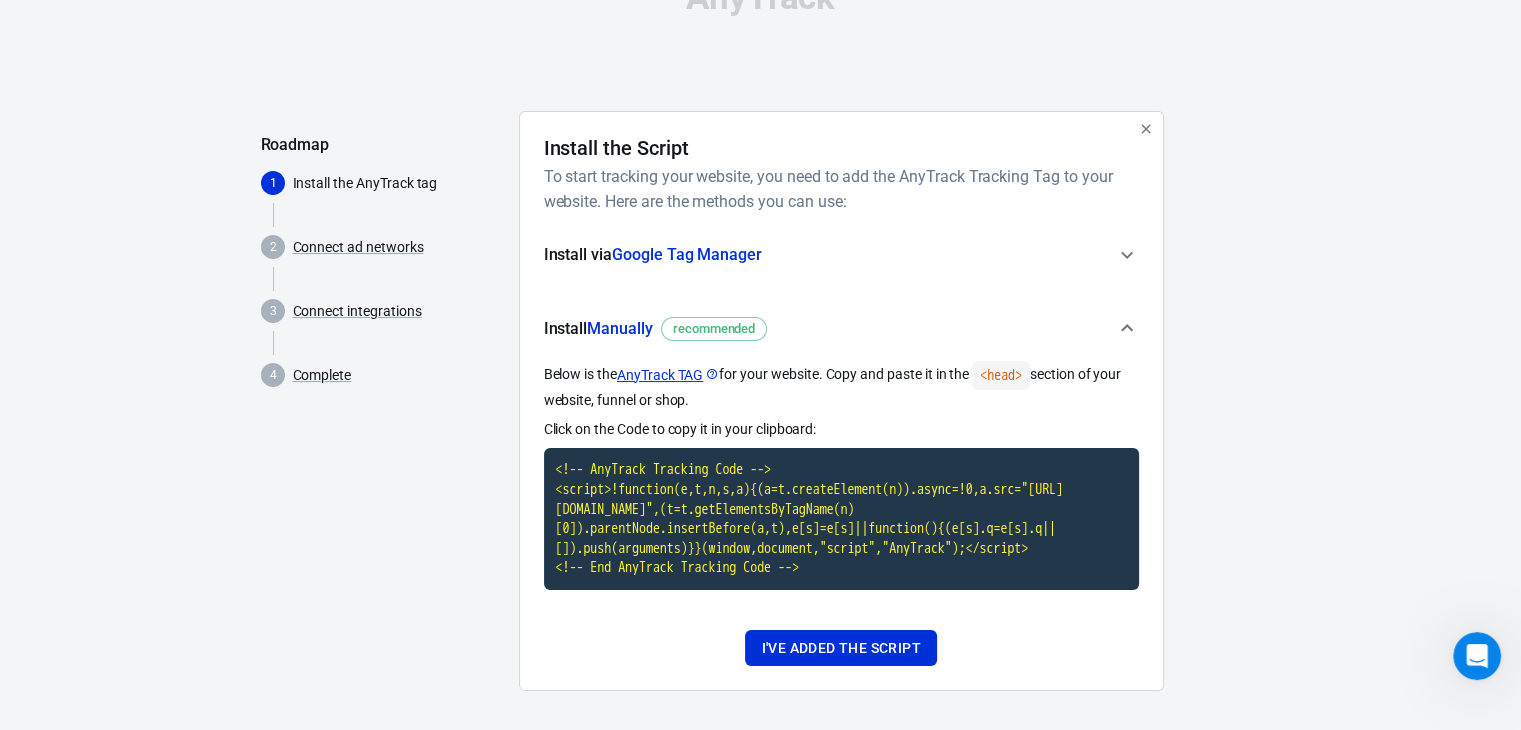 scroll, scrollTop: 81, scrollLeft: 0, axis: vertical 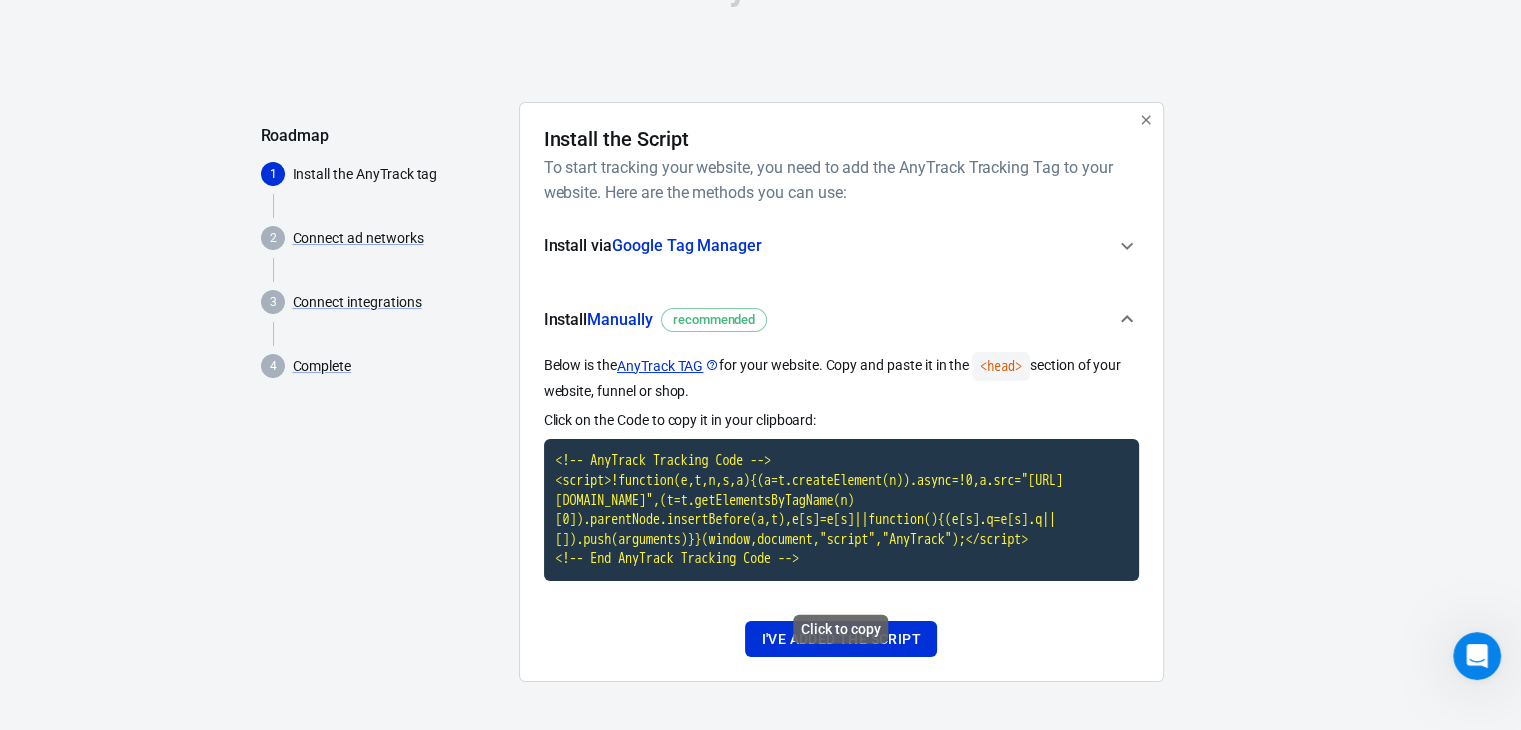 click on "<!-- AnyTrack Tracking Code -->
<script>!function(e,t,n,s,a){(a=t.createElement(n)).async=!0,a.src="[URL][DOMAIN_NAME]",(t=t.getElementsByTagName(n)[0]).parentNode.insertBefore(a,t),e[s]=e[s]||function(){(e[s].q=e[s].q||[]).push(arguments)}}(window,document,"script","AnyTrack");</script>
<!-- End AnyTrack Tracking Code -->" at bounding box center [841, 510] 